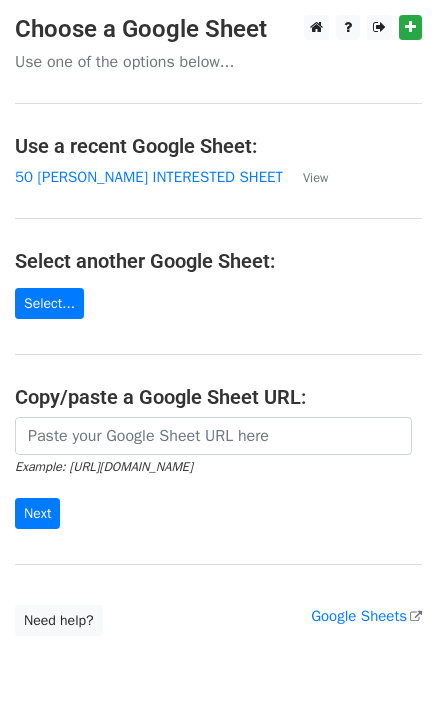 scroll, scrollTop: 0, scrollLeft: 0, axis: both 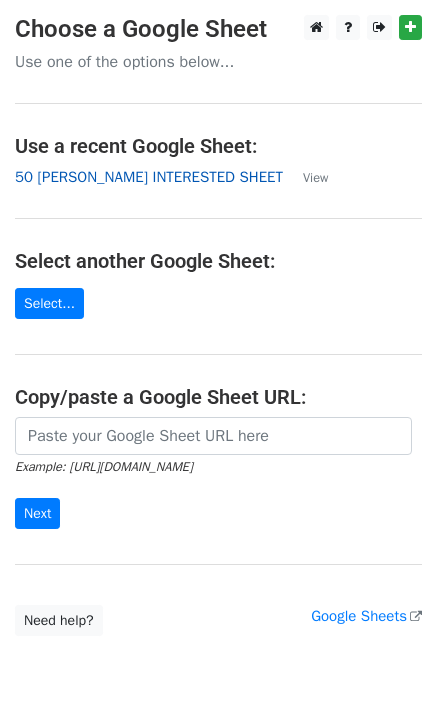 click on "50  KEVIN INTERESTED SHEET" at bounding box center (149, 177) 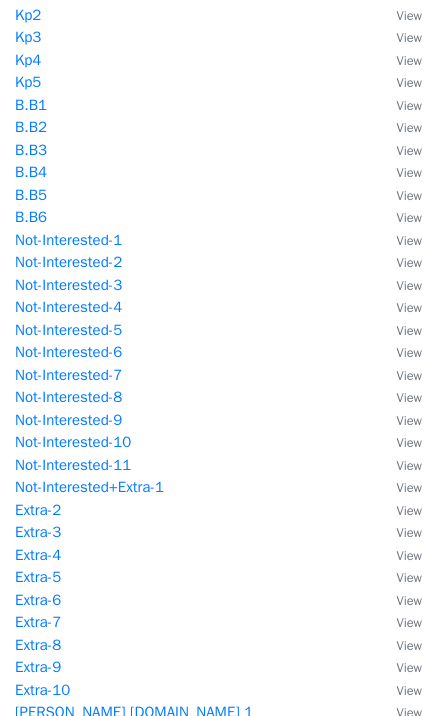 scroll, scrollTop: 533, scrollLeft: 0, axis: vertical 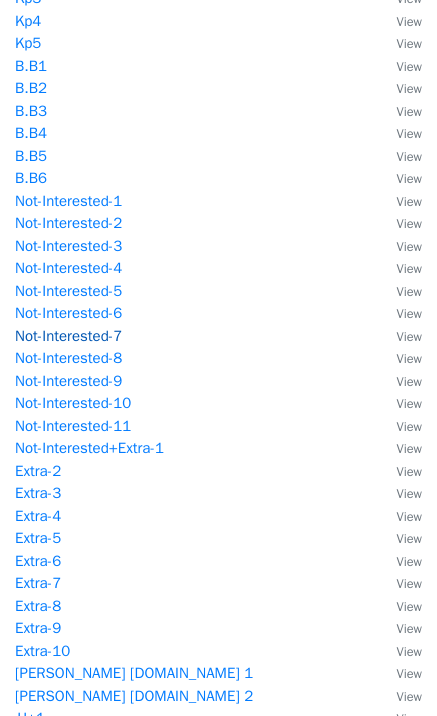 click on "Not-Interested-7" at bounding box center (68, 336) 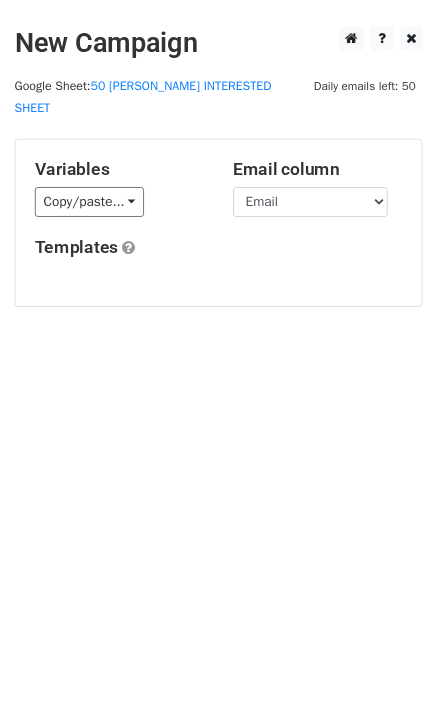 scroll, scrollTop: 0, scrollLeft: 0, axis: both 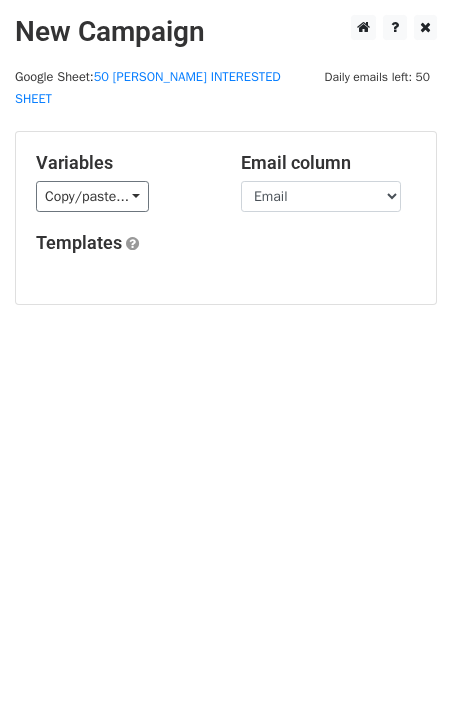 click at bounding box center (226, 273) 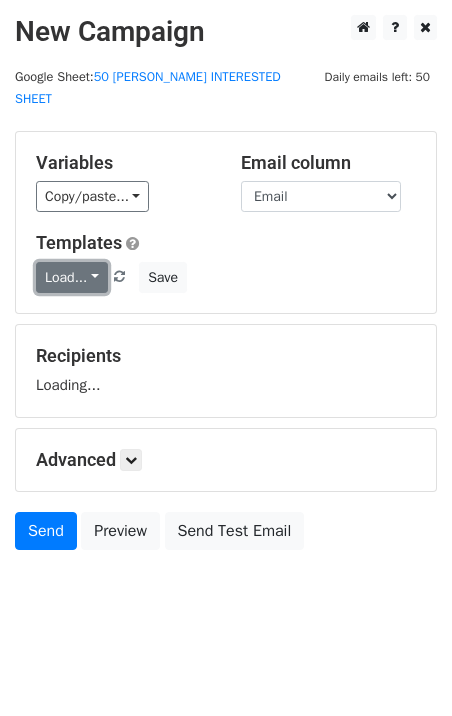 click on "Load..." at bounding box center (72, 277) 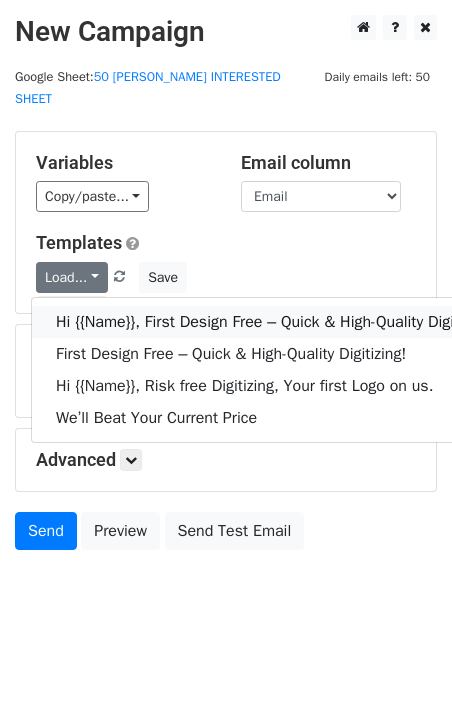 click on "Hi {{Name}}, First Design Free – Quick & High-Quality Digitizing!" at bounding box center (275, 322) 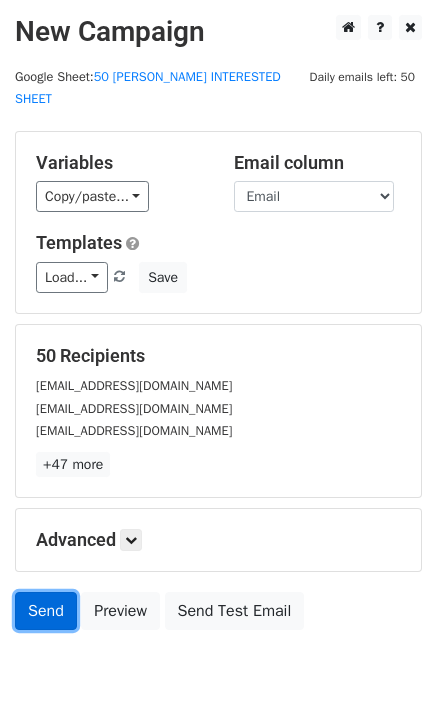 click on "Send" at bounding box center (46, 611) 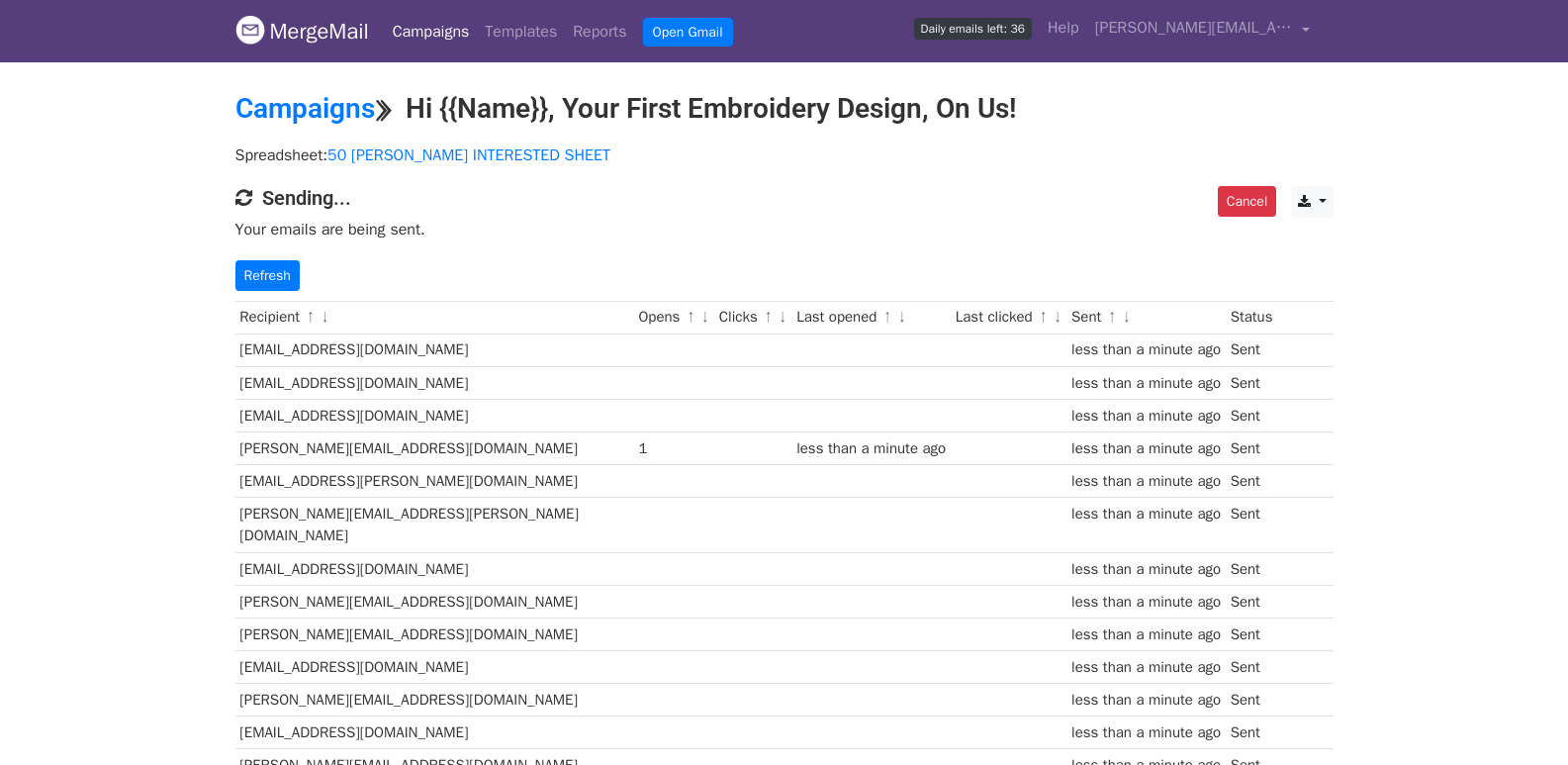 scroll, scrollTop: 0, scrollLeft: 0, axis: both 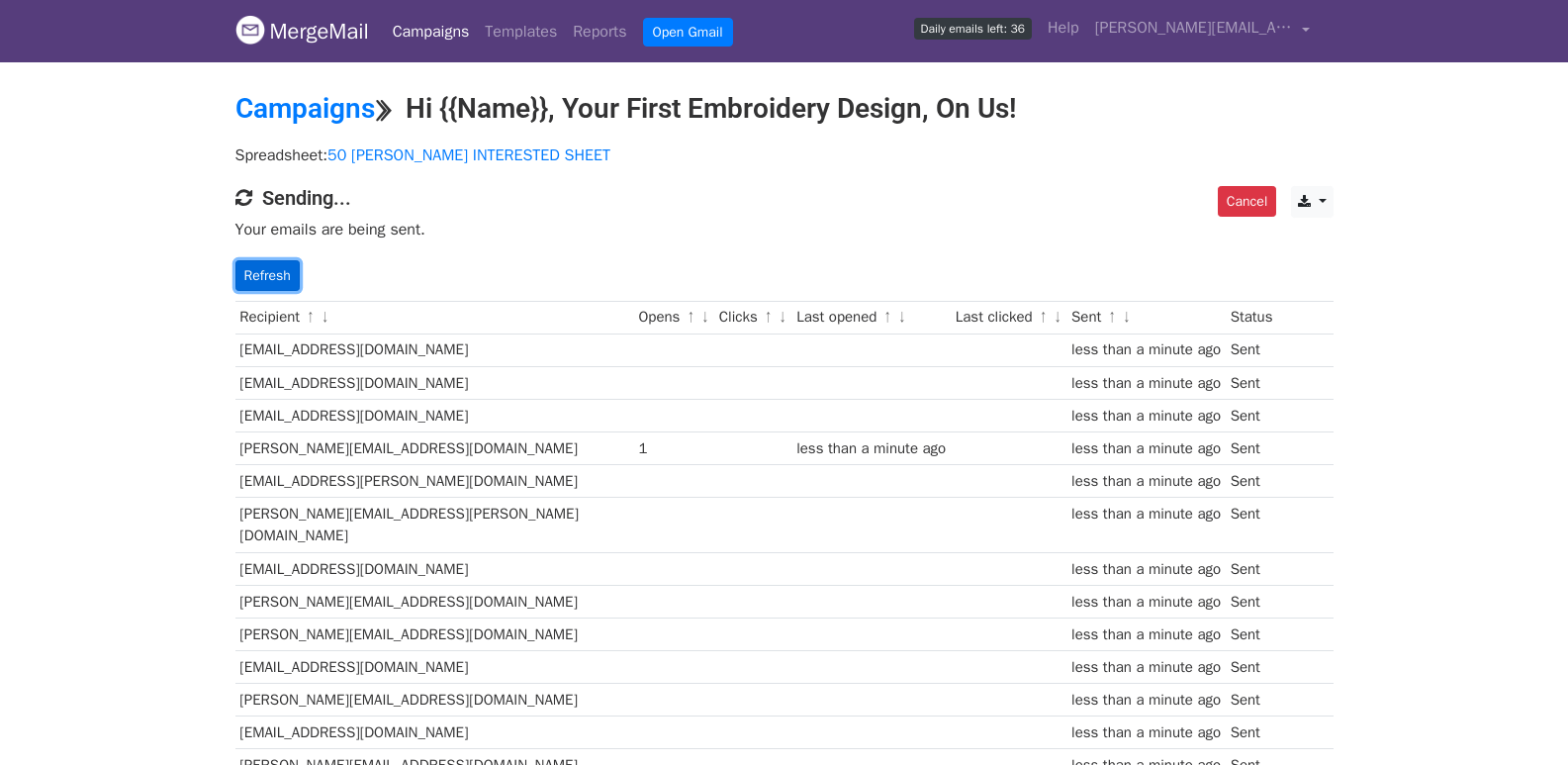 click on "Refresh" at bounding box center (267, 275) 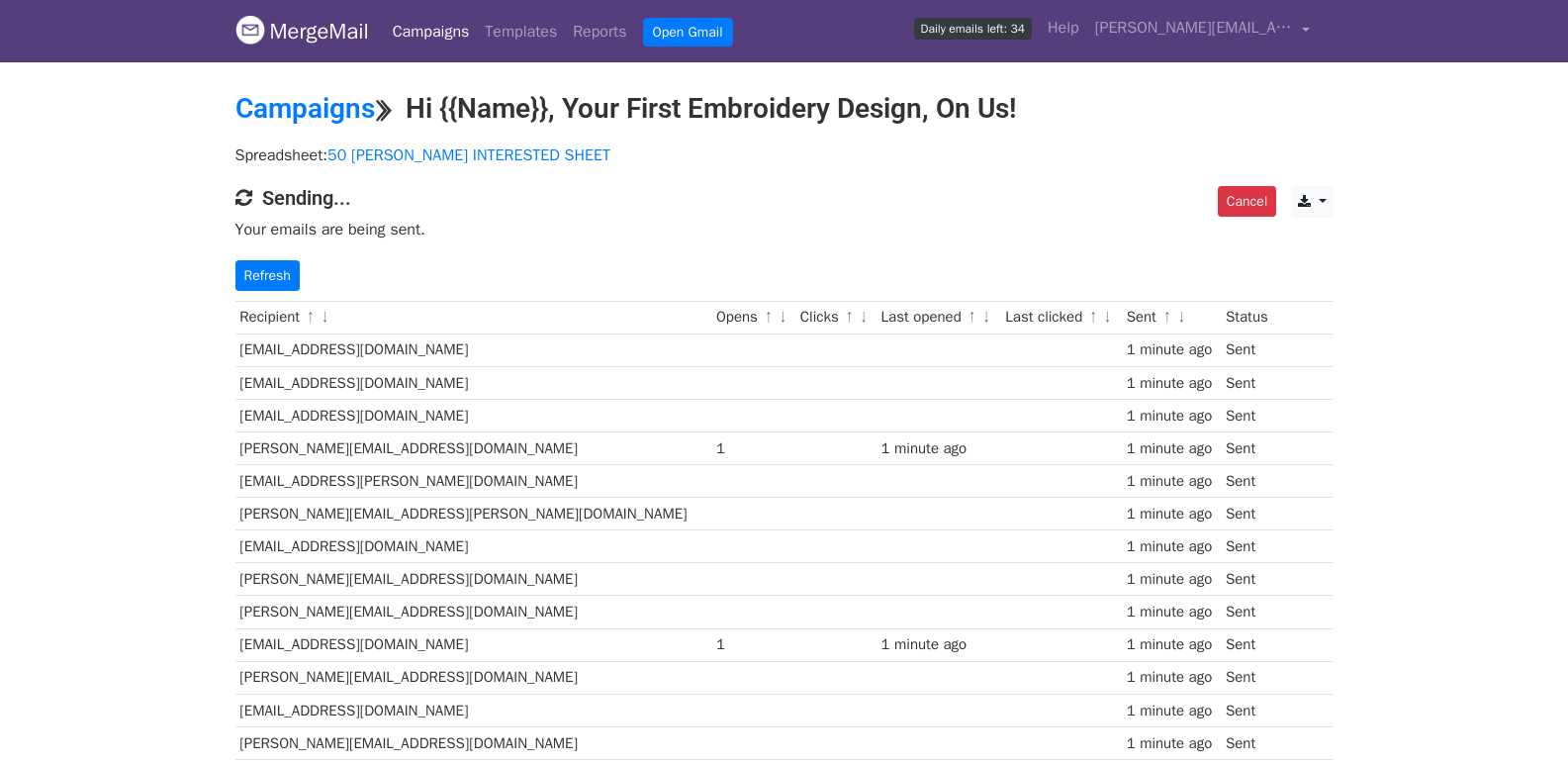 scroll, scrollTop: 0, scrollLeft: 0, axis: both 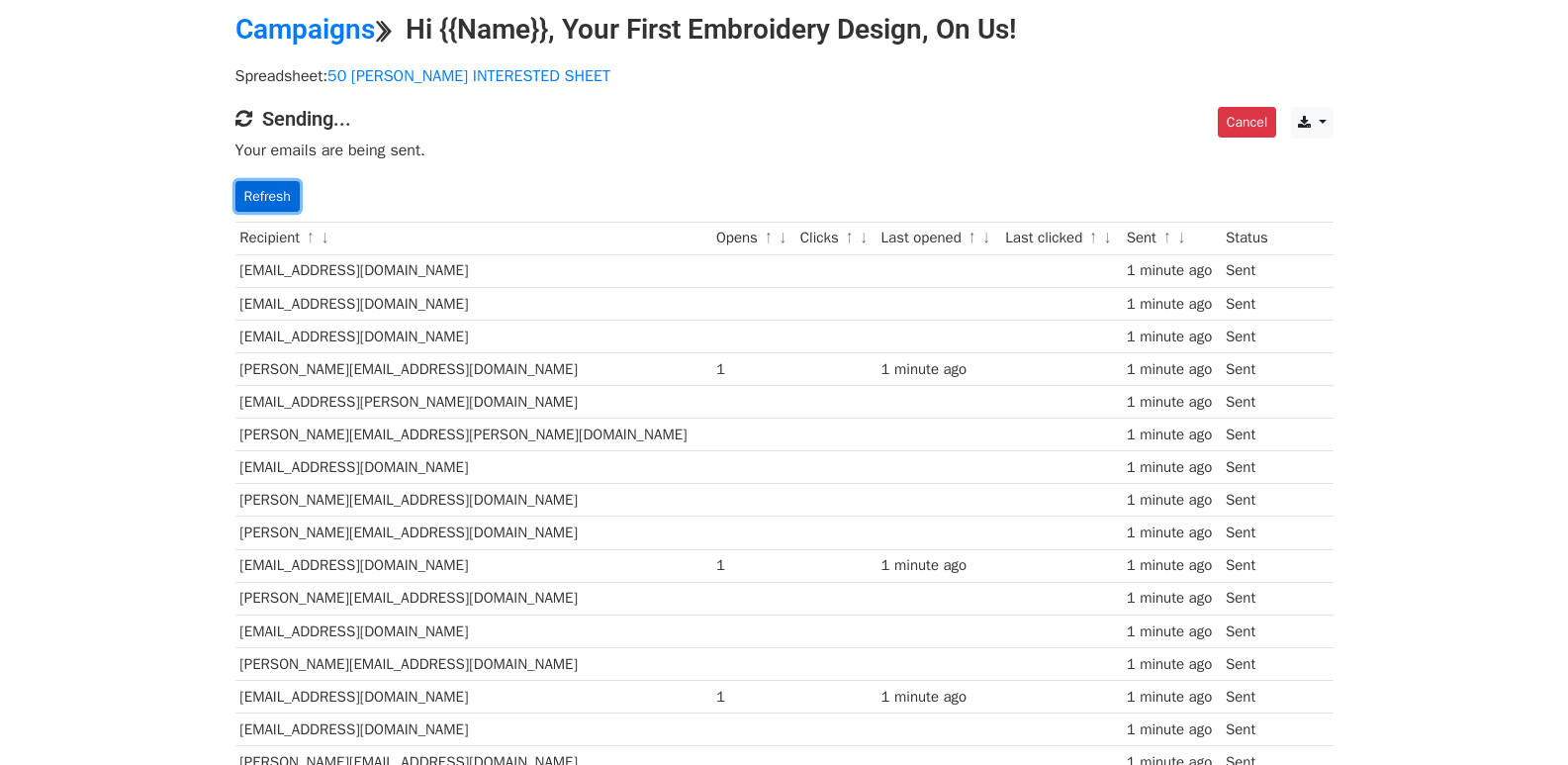click on "Refresh" at bounding box center (267, 196) 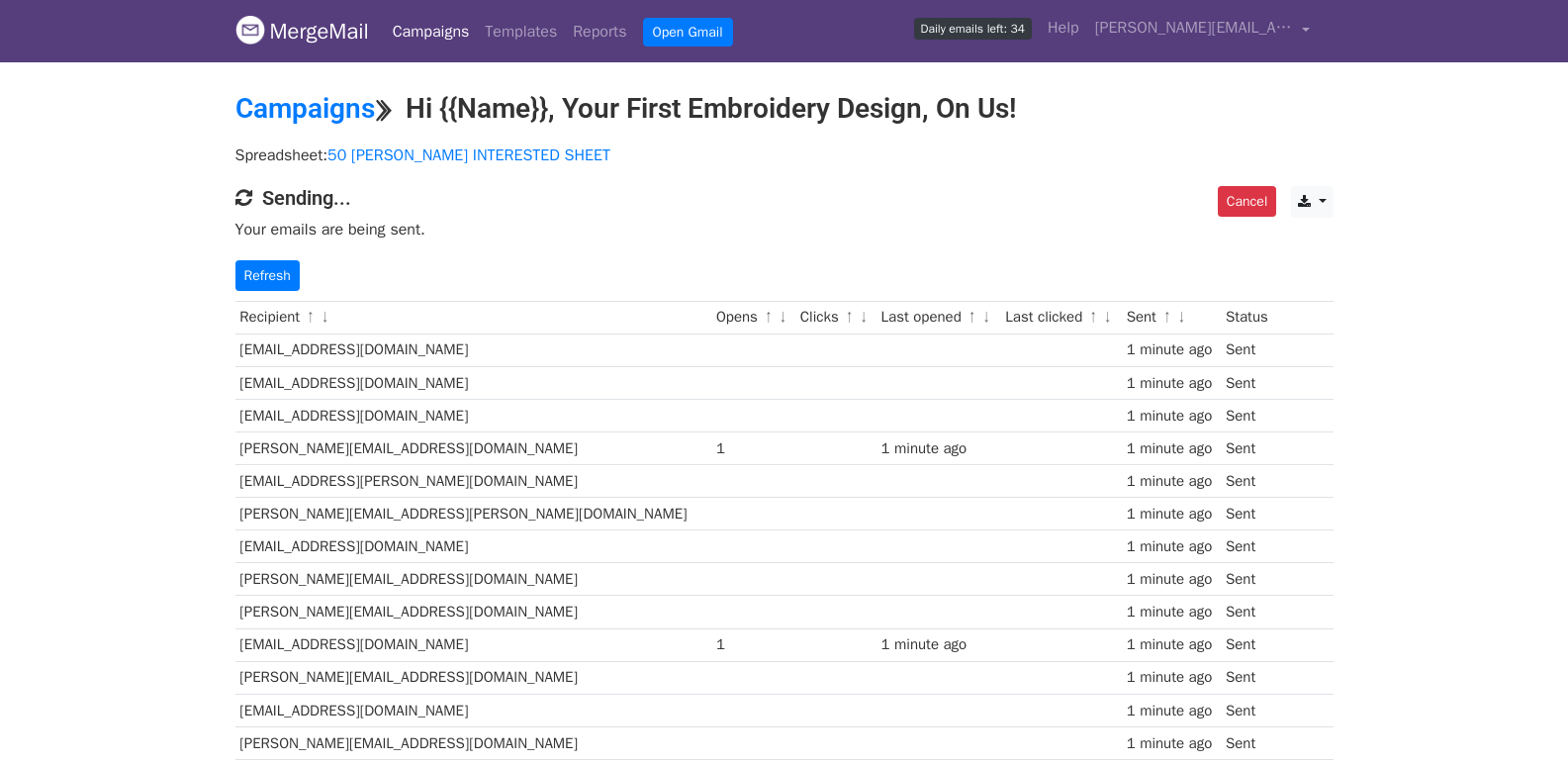 scroll, scrollTop: 0, scrollLeft: 0, axis: both 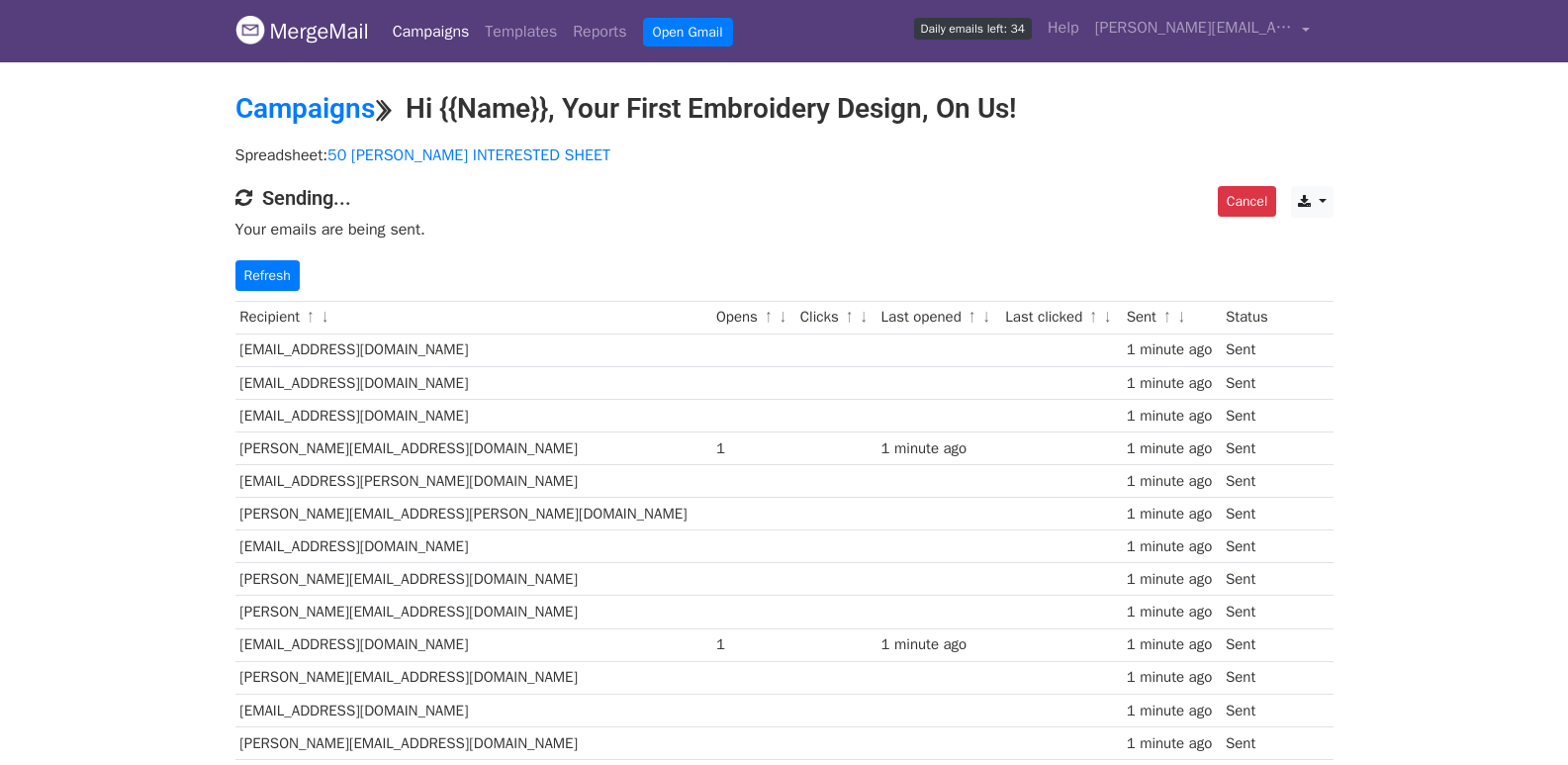 click on "Recipient
↑
↓
Opens
↑
↓
Clicks
↑
↓
Last opened
↑
↓
Last clicked
↑
↓
Sent
↑
↓
Status
info@nyemb.com
1 minute ago
Sent
fastlaneapparelshop@gmail.com
1 minute ago
Sent
sgsales@seaboardgraphics.com
1 minute ago
Sent
ron@anicesign.com
1
1 minute ago
1 minute ago
Sent
sales@calleo-usa.com
1 minute ago
Sent
henry@calleo.com
1 minute ago
Sent
info@signaturemonograms.com
1 minute ago
Sent
chris@showyourlogo.com
1 minute ago
Sent
john@logomaxusa.com
1 minute ago
Sent
1" at bounding box center [784, 1139] 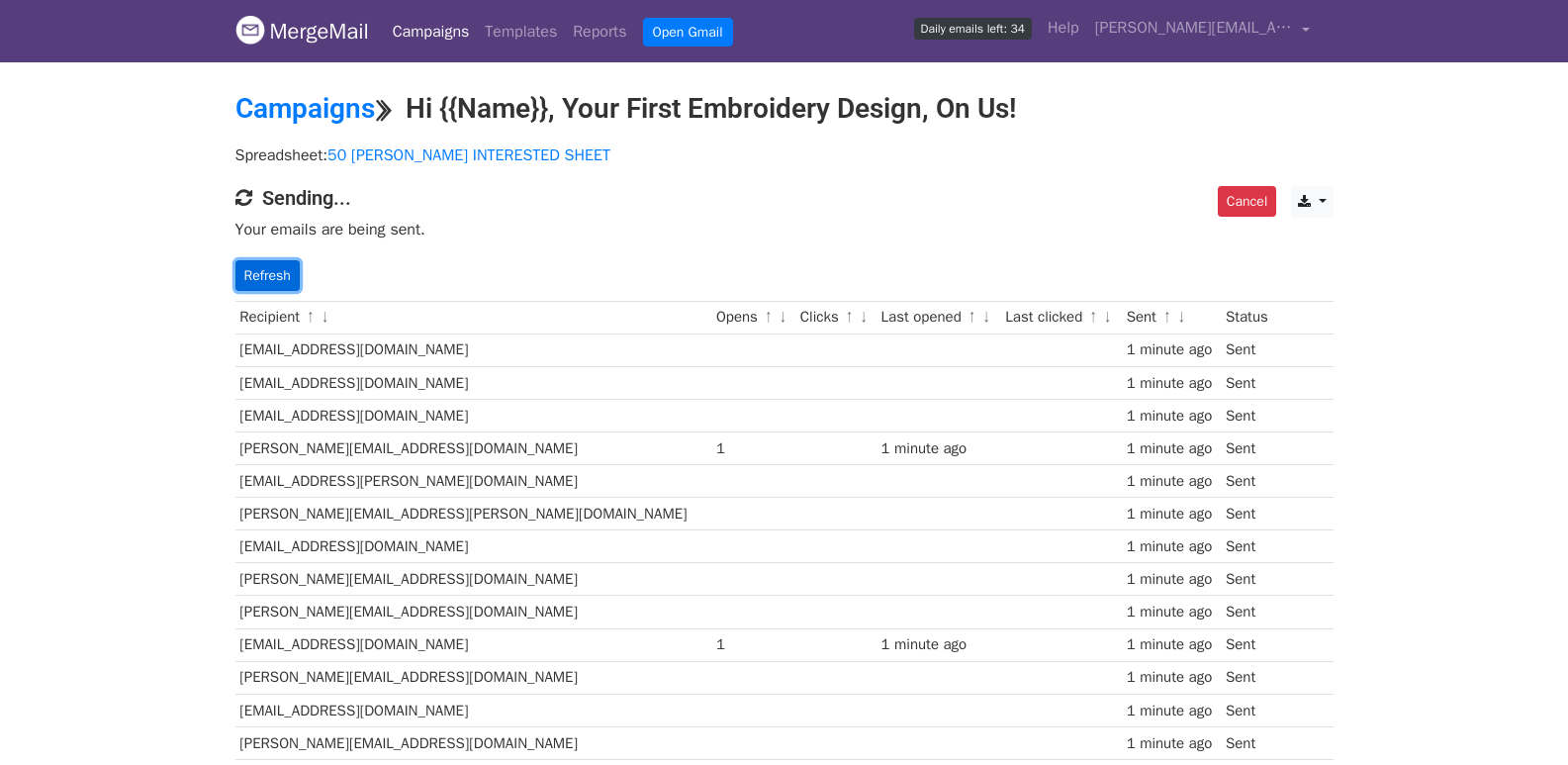 click on "Refresh" at bounding box center (267, 275) 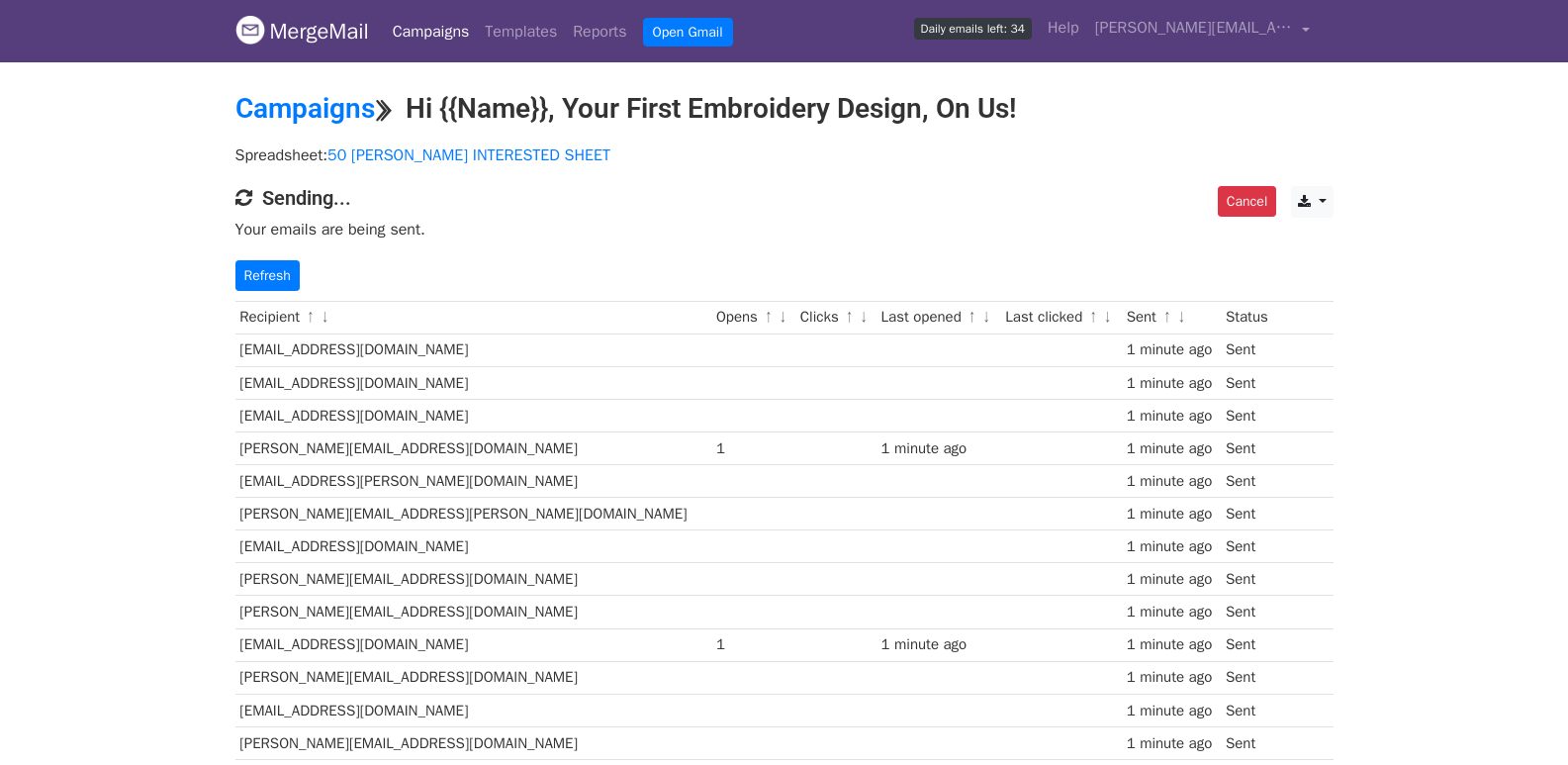scroll, scrollTop: 0, scrollLeft: 0, axis: both 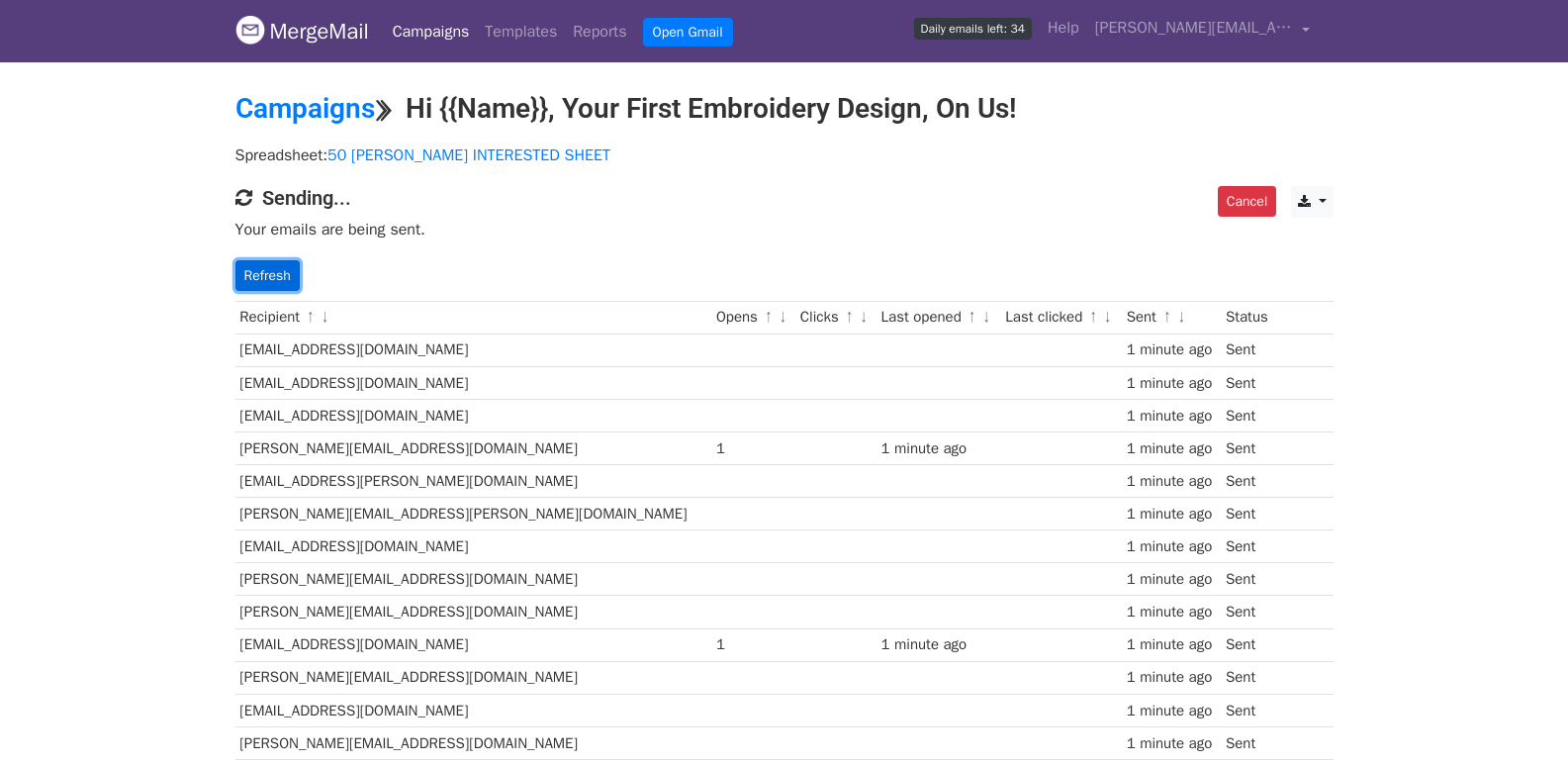 click on "Refresh" at bounding box center [267, 275] 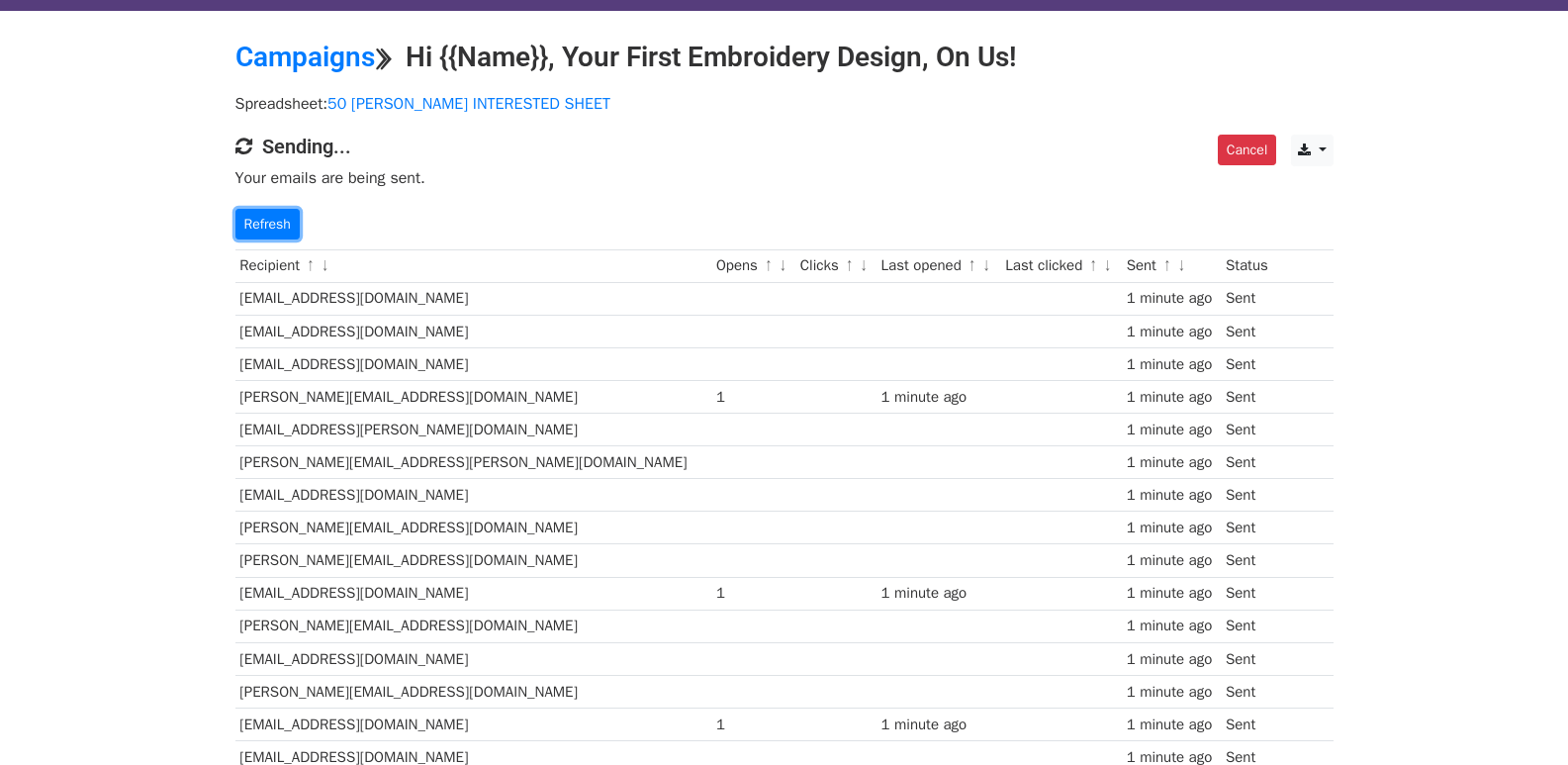 scroll, scrollTop: 799, scrollLeft: 0, axis: vertical 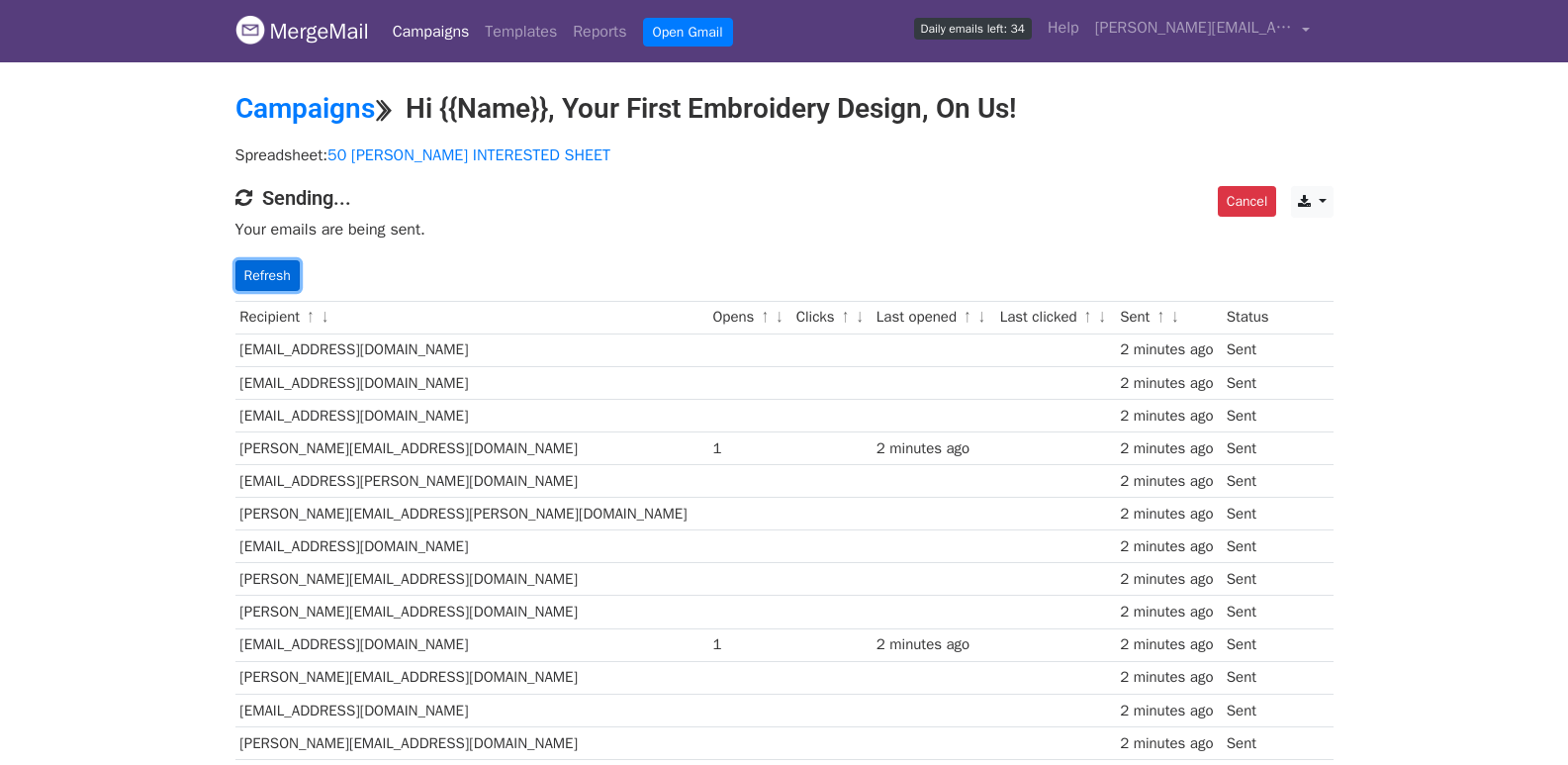 click on "Refresh" at bounding box center [267, 275] 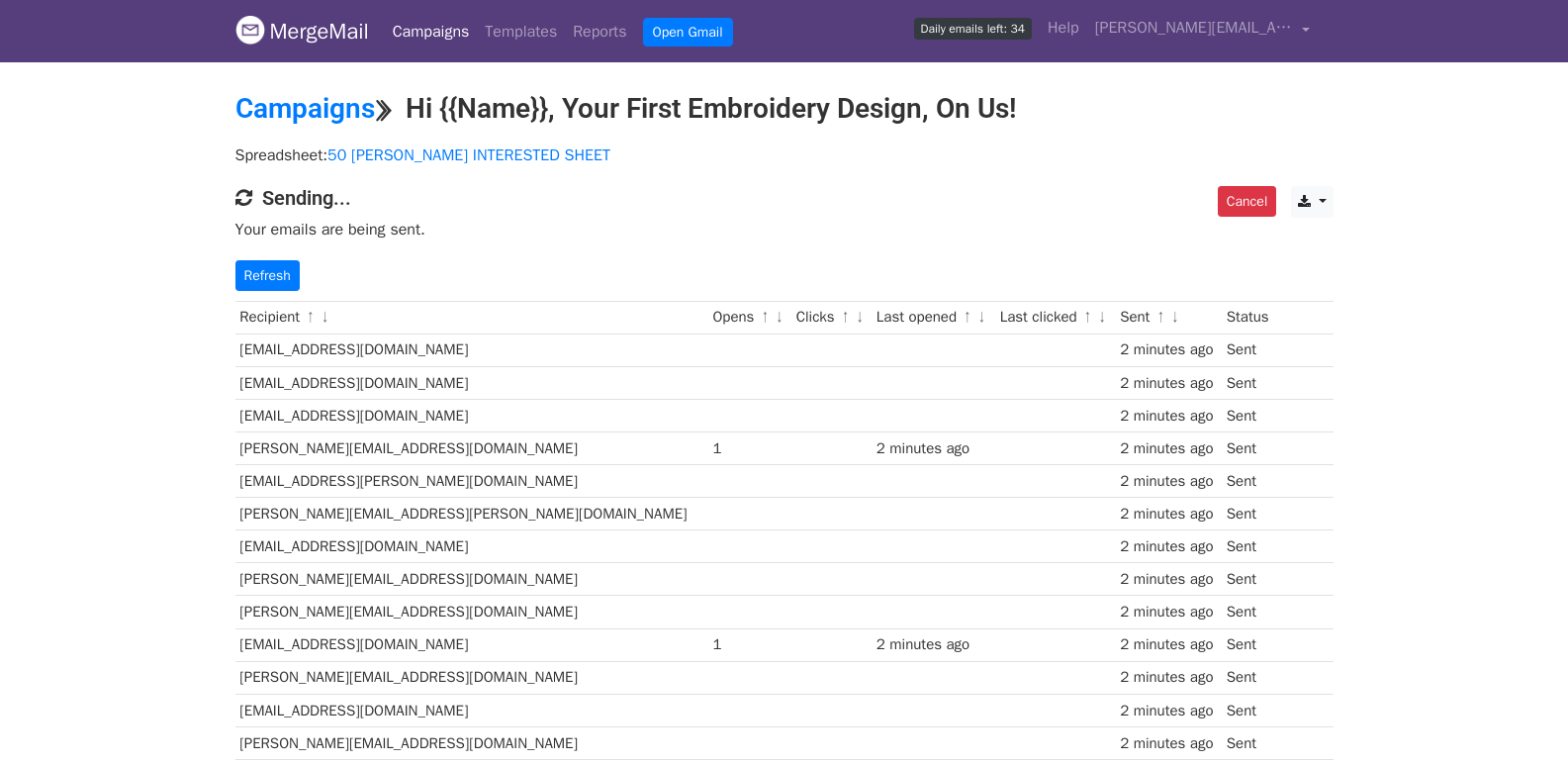 scroll, scrollTop: 0, scrollLeft: 0, axis: both 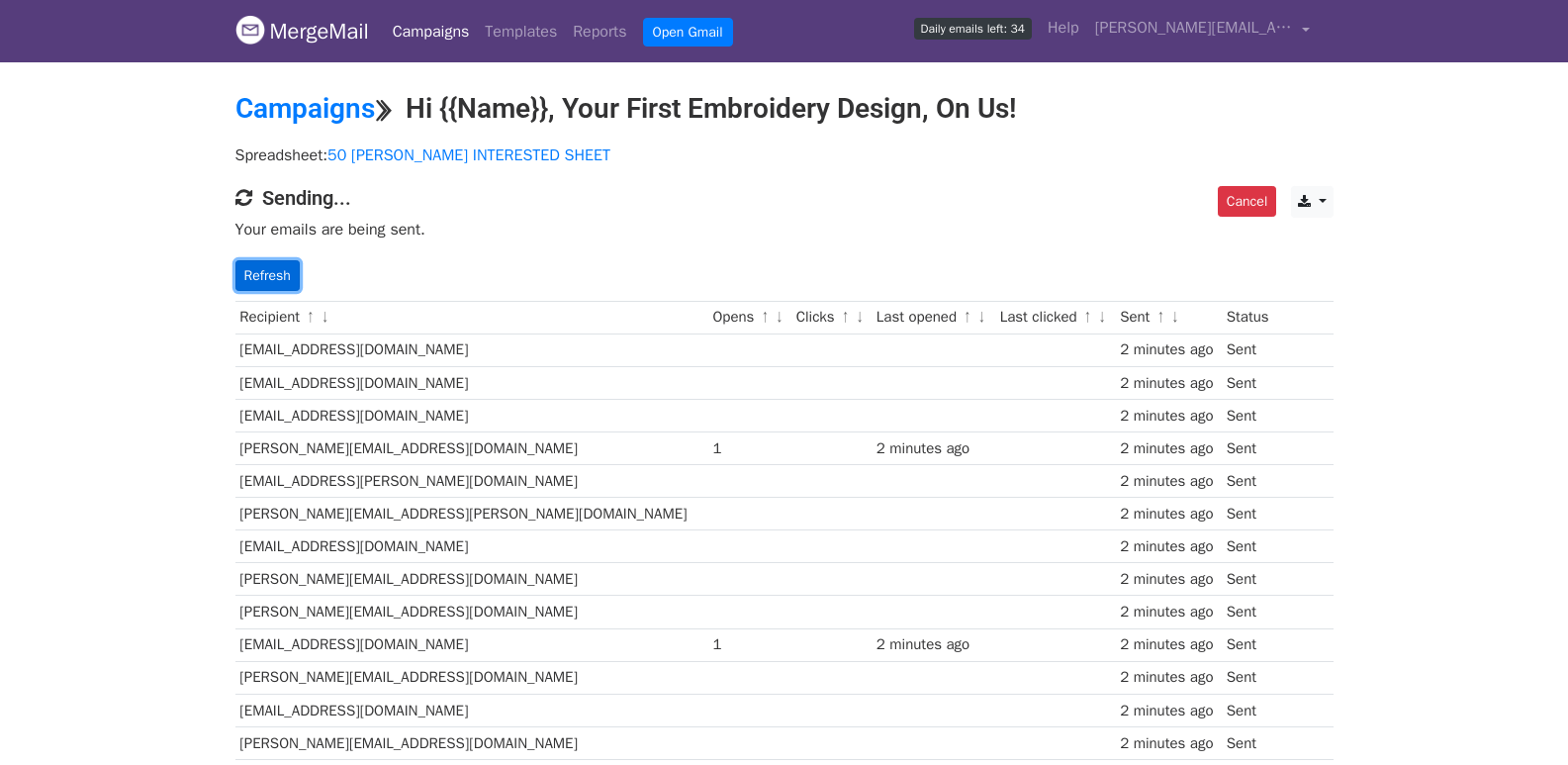 click on "Refresh" at bounding box center [267, 275] 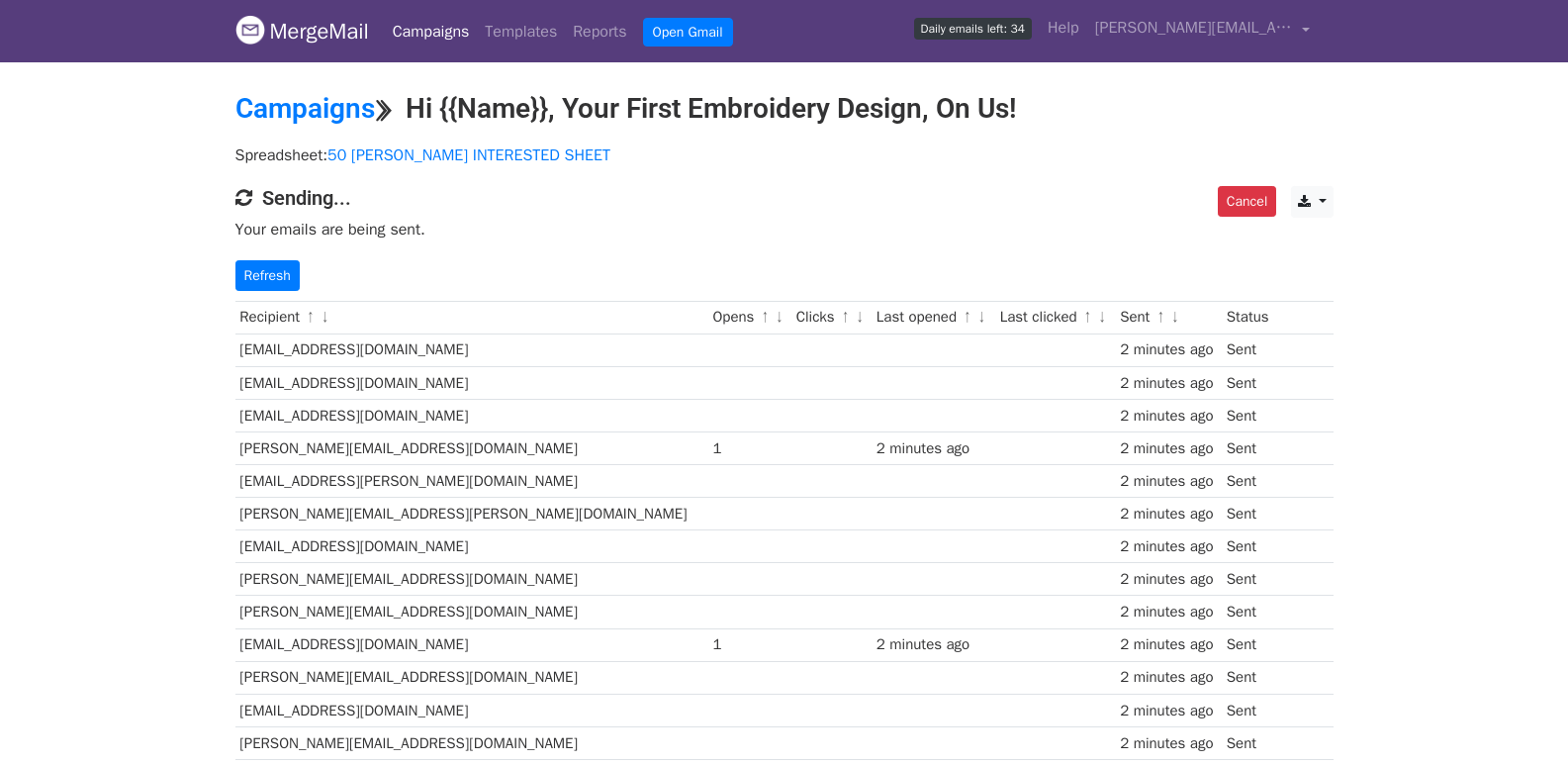 scroll, scrollTop: 0, scrollLeft: 0, axis: both 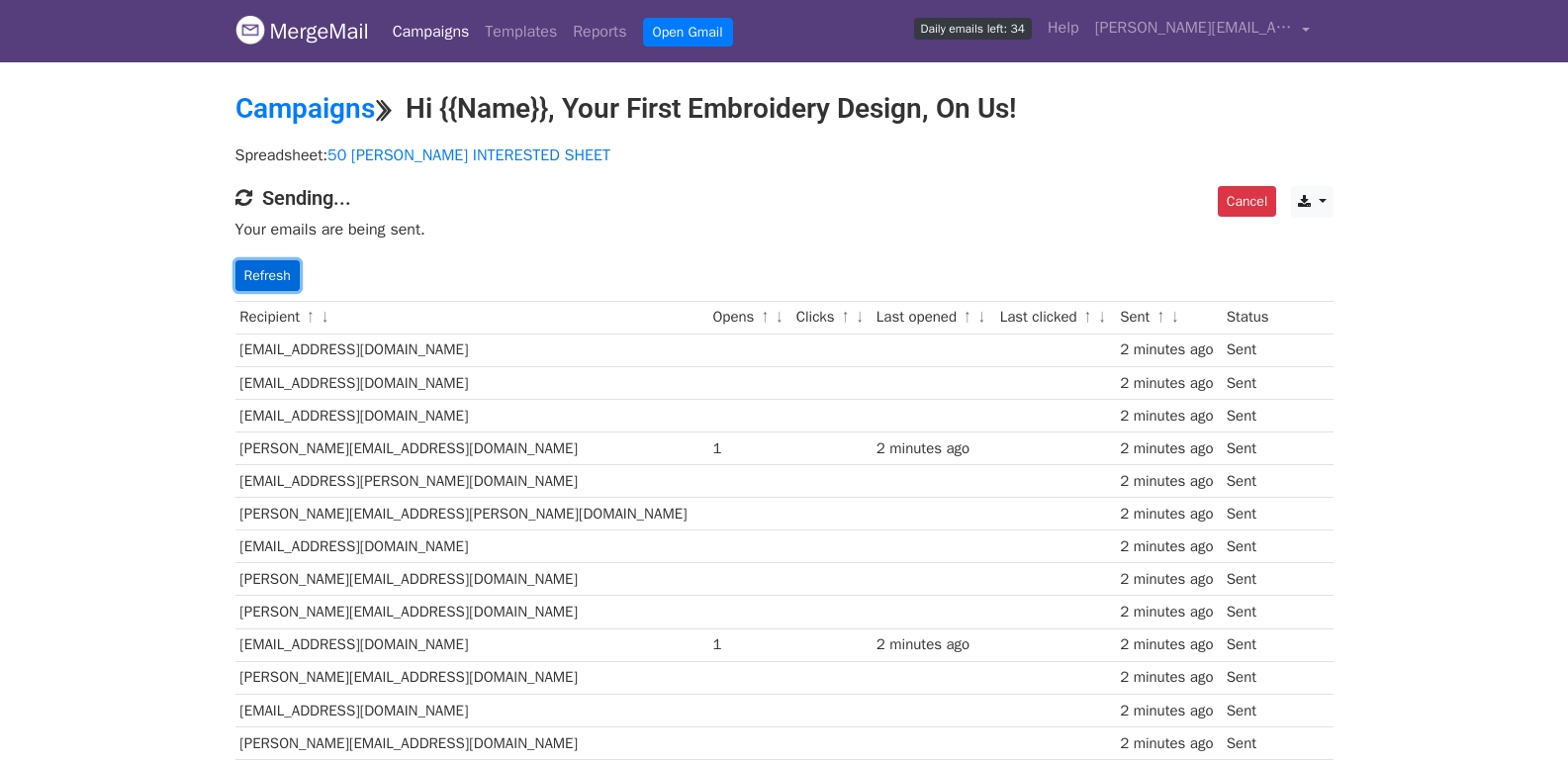 click on "Refresh" at bounding box center [267, 275] 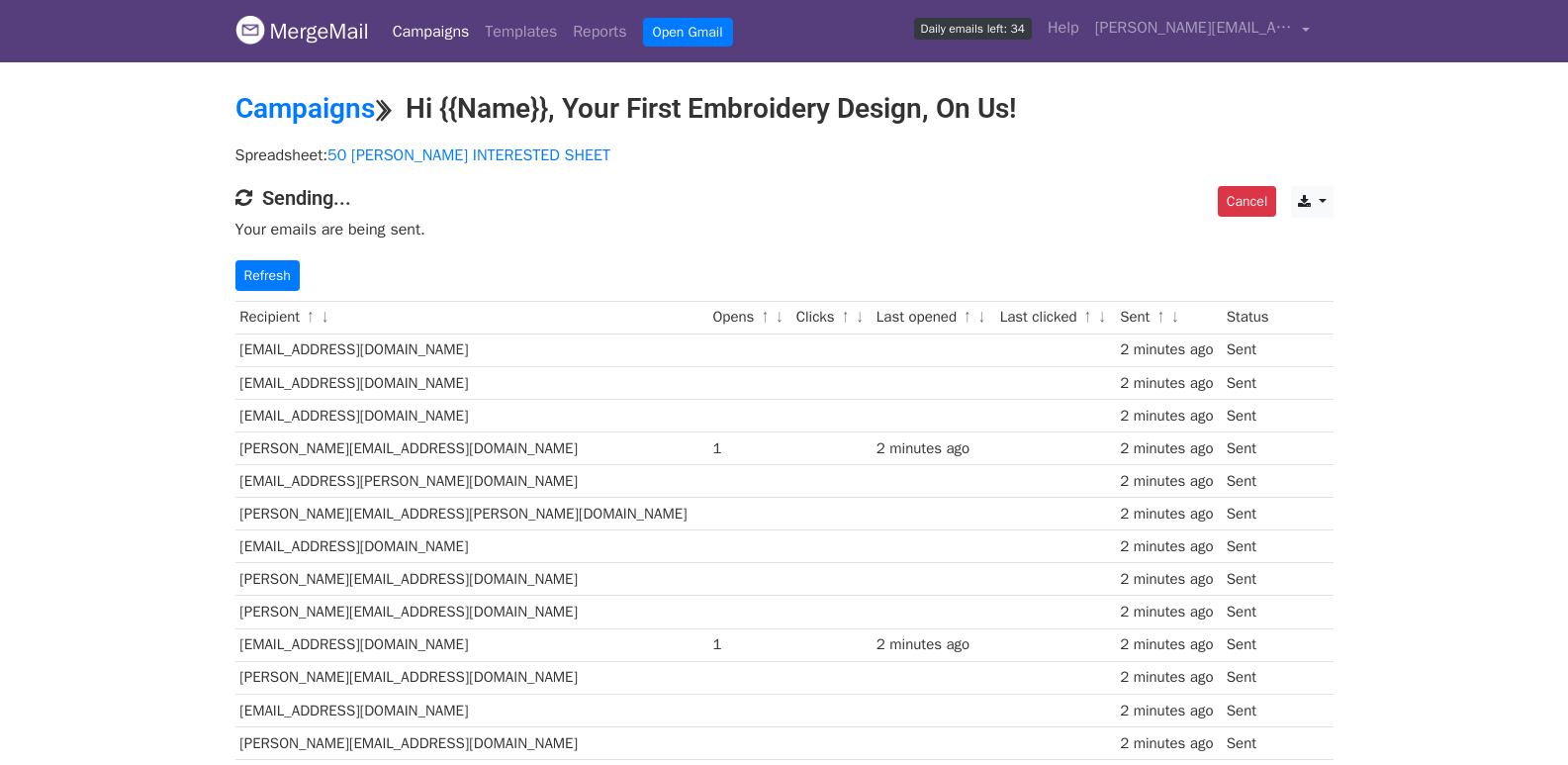 scroll, scrollTop: 0, scrollLeft: 0, axis: both 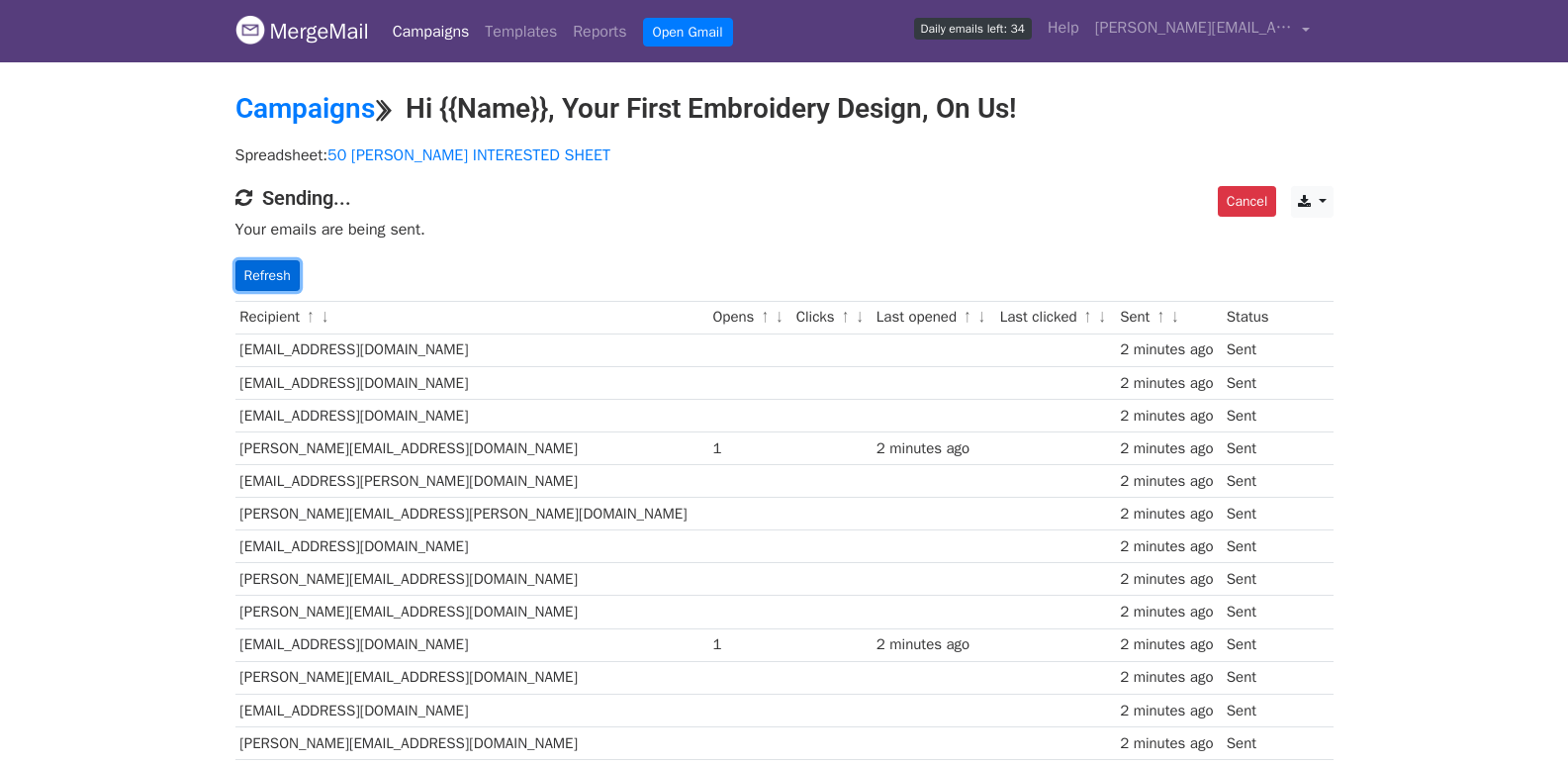 click on "Refresh" at bounding box center [267, 275] 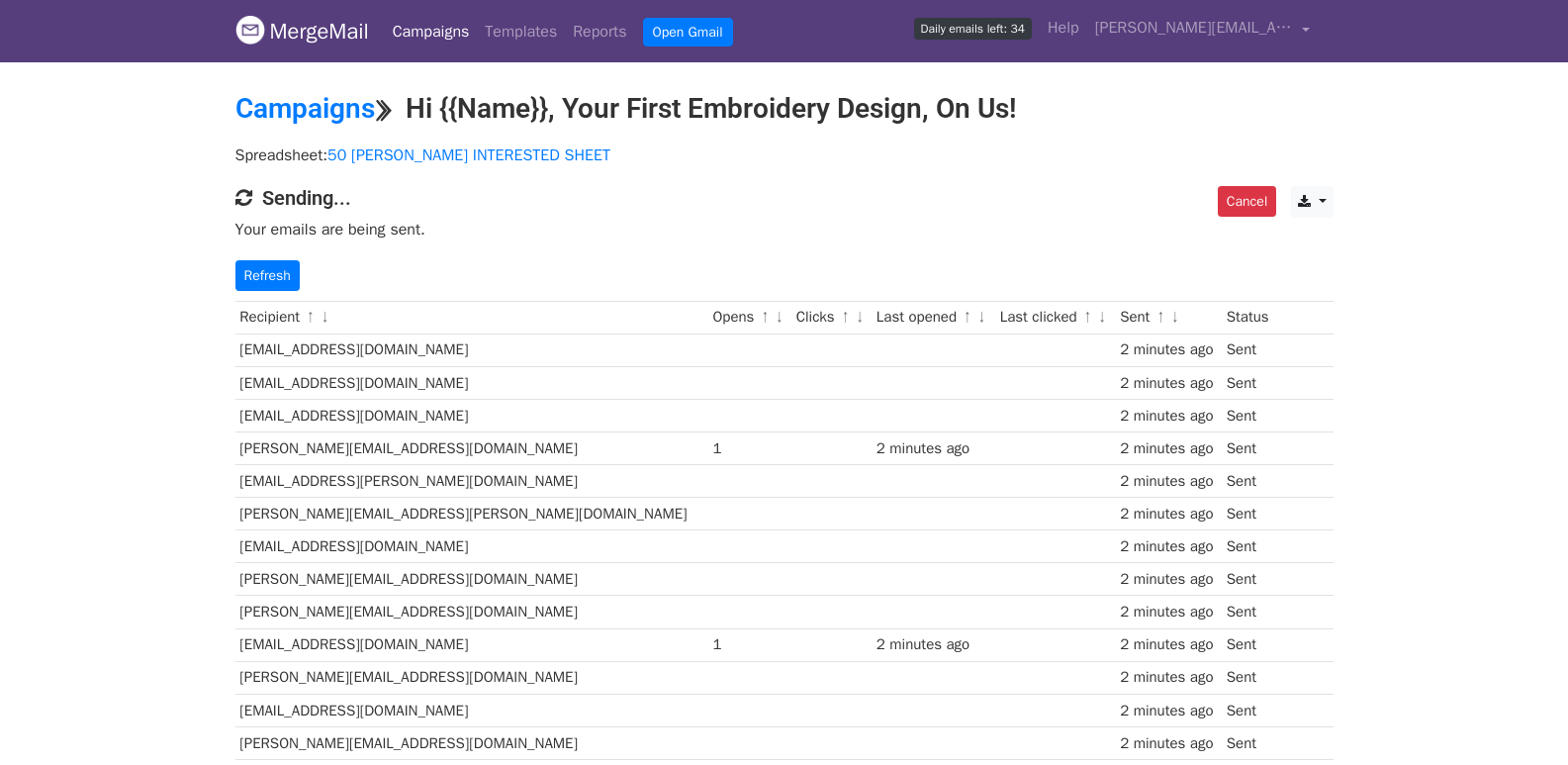 scroll, scrollTop: 0, scrollLeft: 0, axis: both 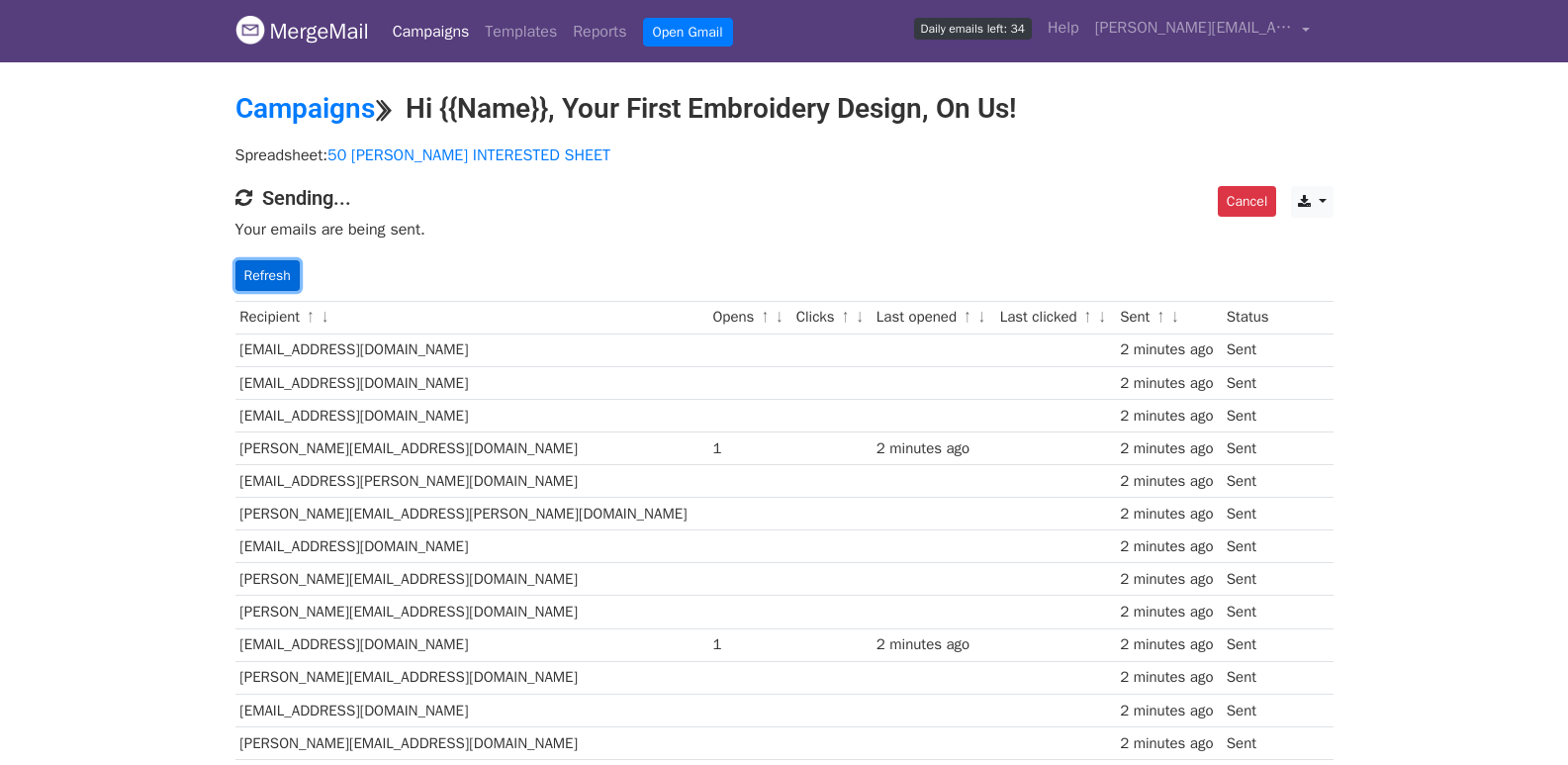 click on "Refresh" at bounding box center (267, 275) 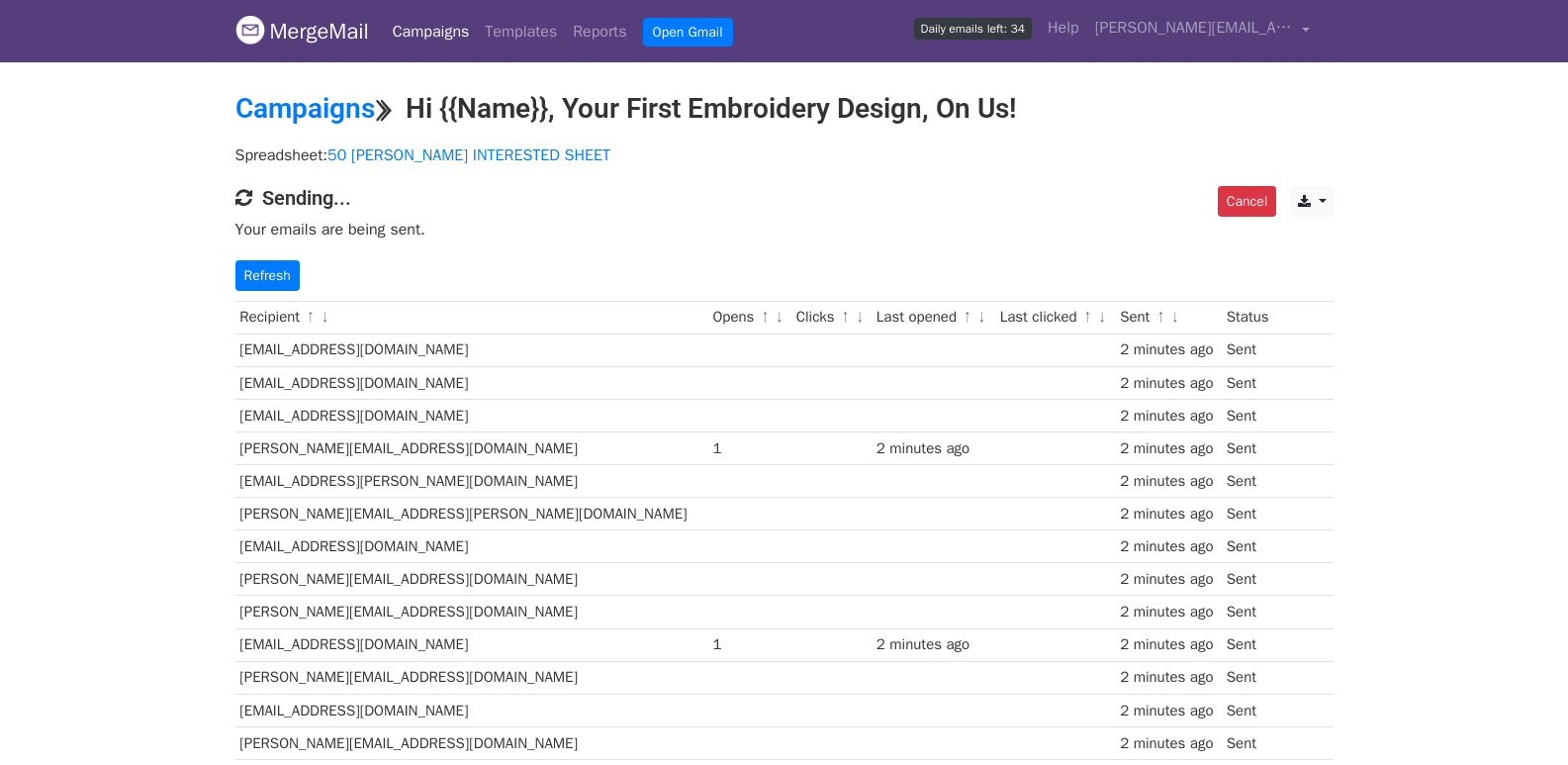 scroll, scrollTop: 0, scrollLeft: 0, axis: both 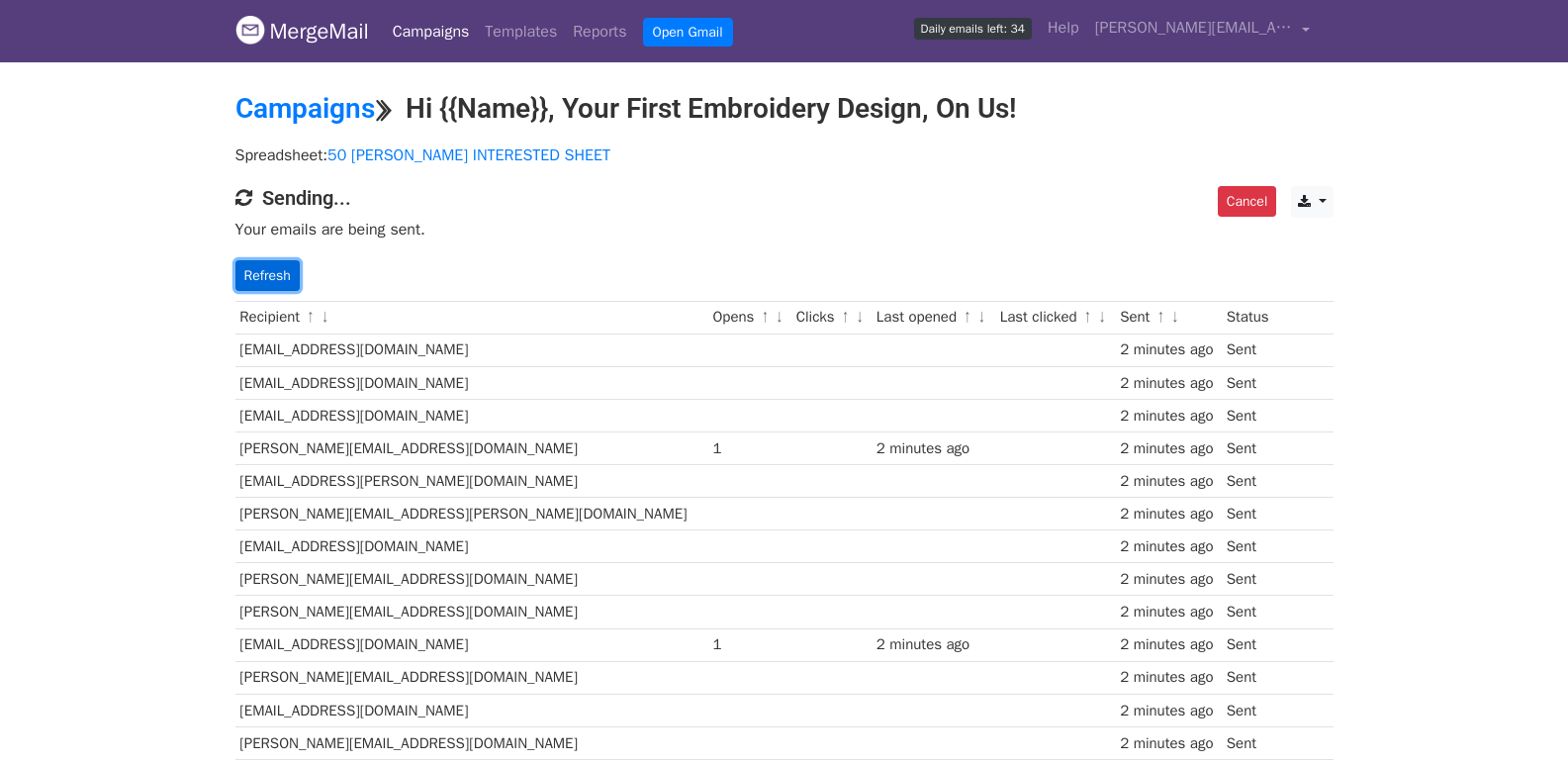 click on "Refresh" at bounding box center (267, 275) 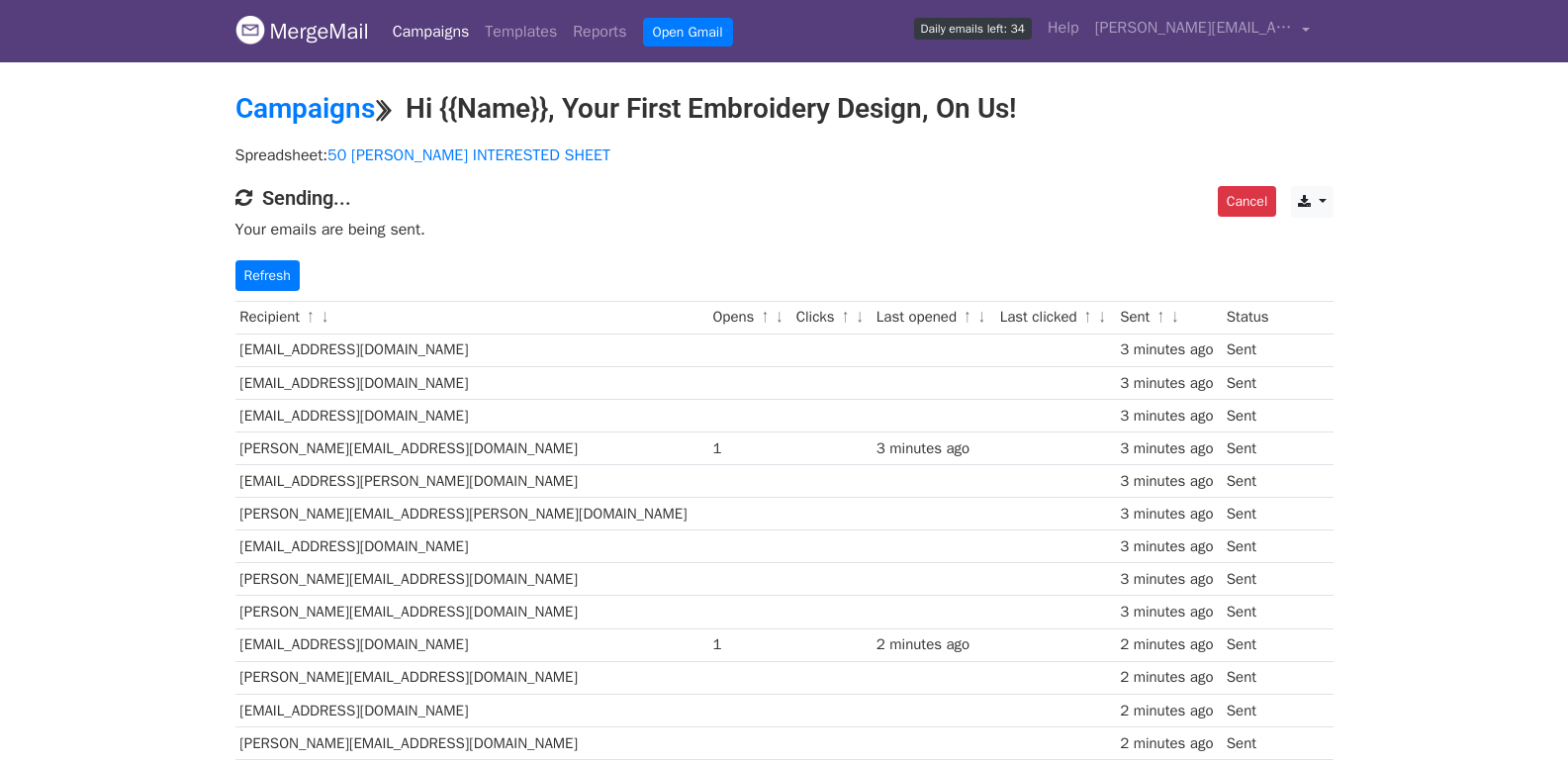 scroll, scrollTop: 0, scrollLeft: 0, axis: both 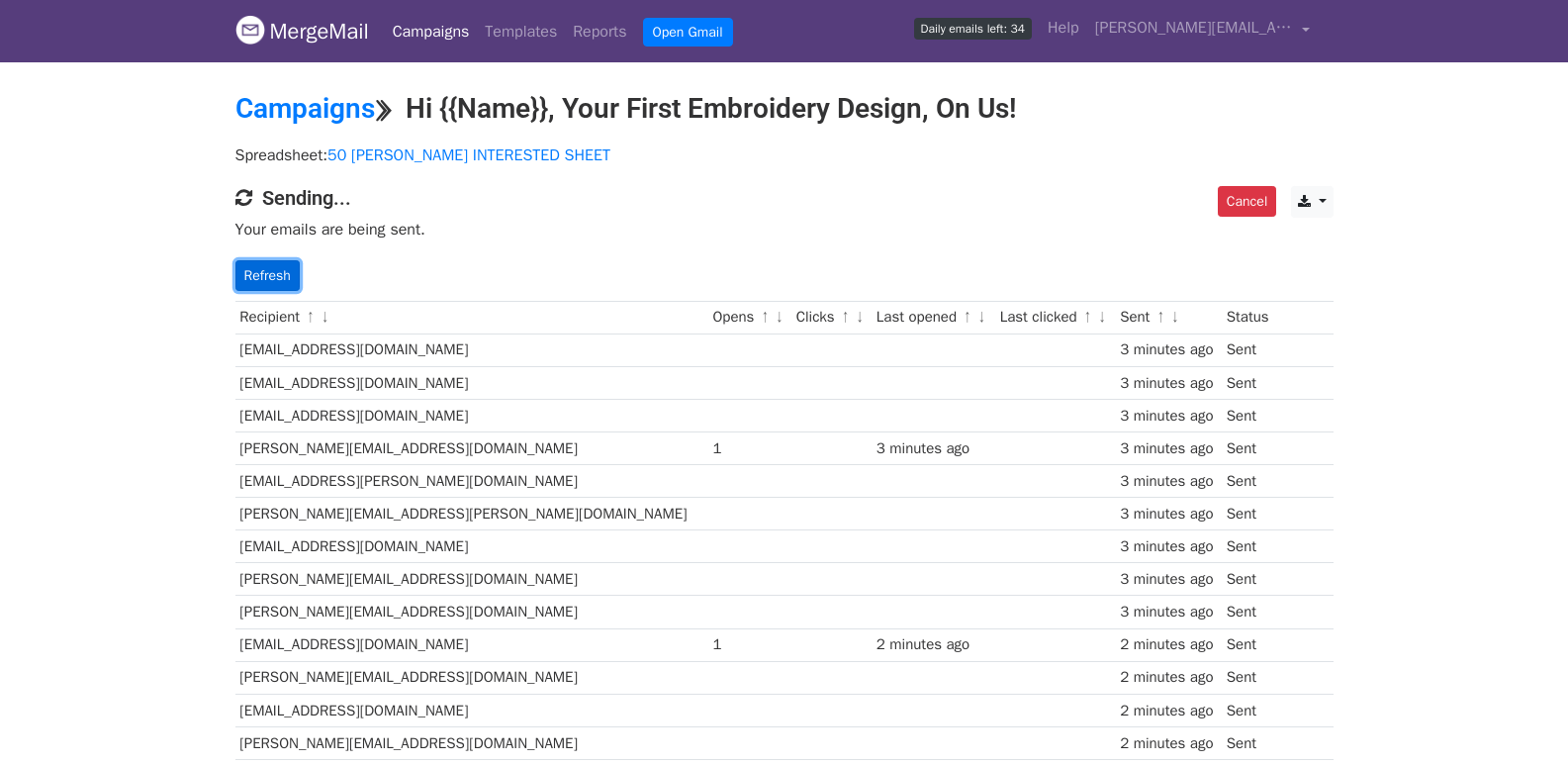 click on "Refresh" at bounding box center (267, 275) 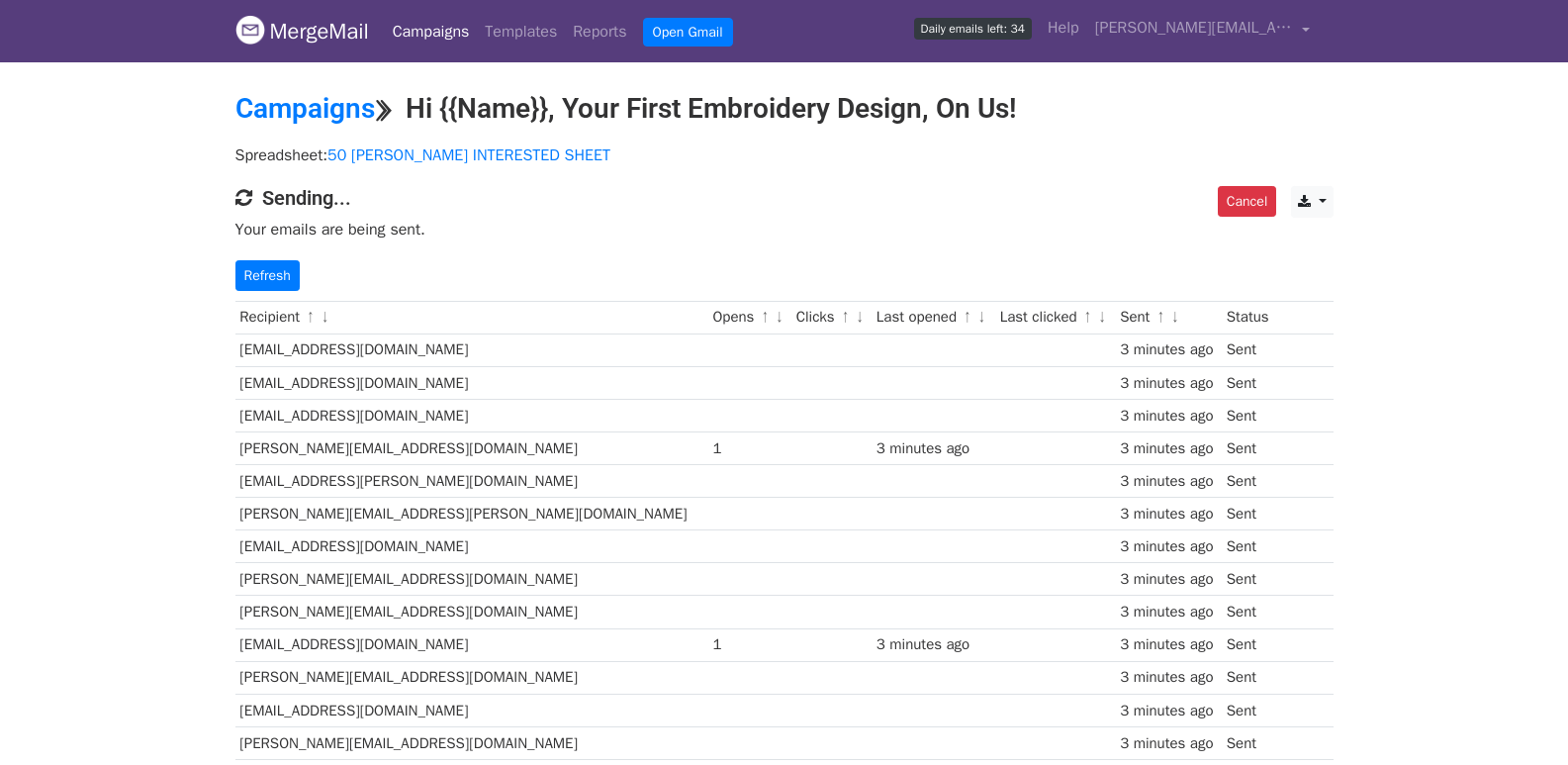 scroll, scrollTop: 0, scrollLeft: 0, axis: both 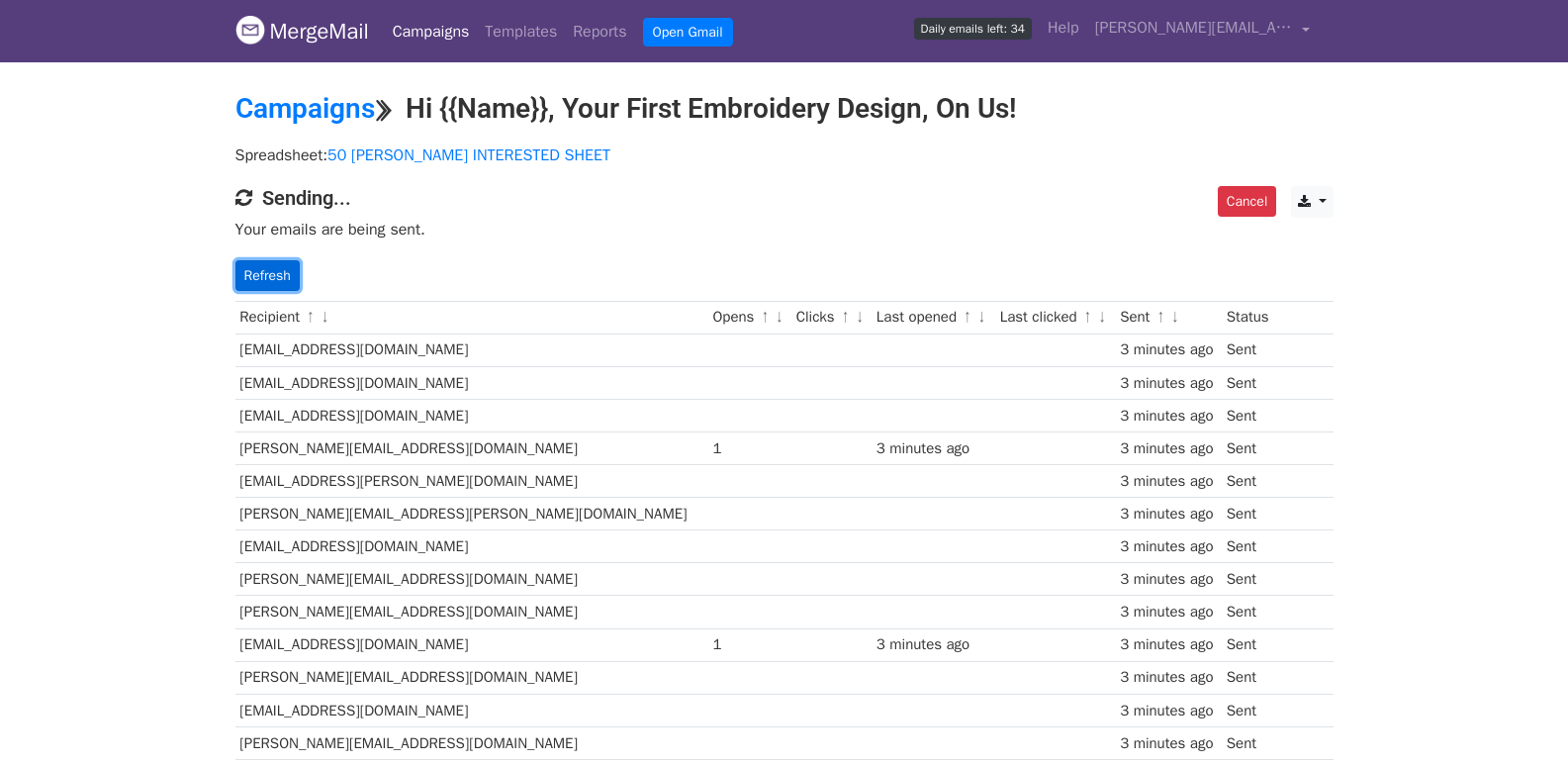 click on "Refresh" at bounding box center (267, 275) 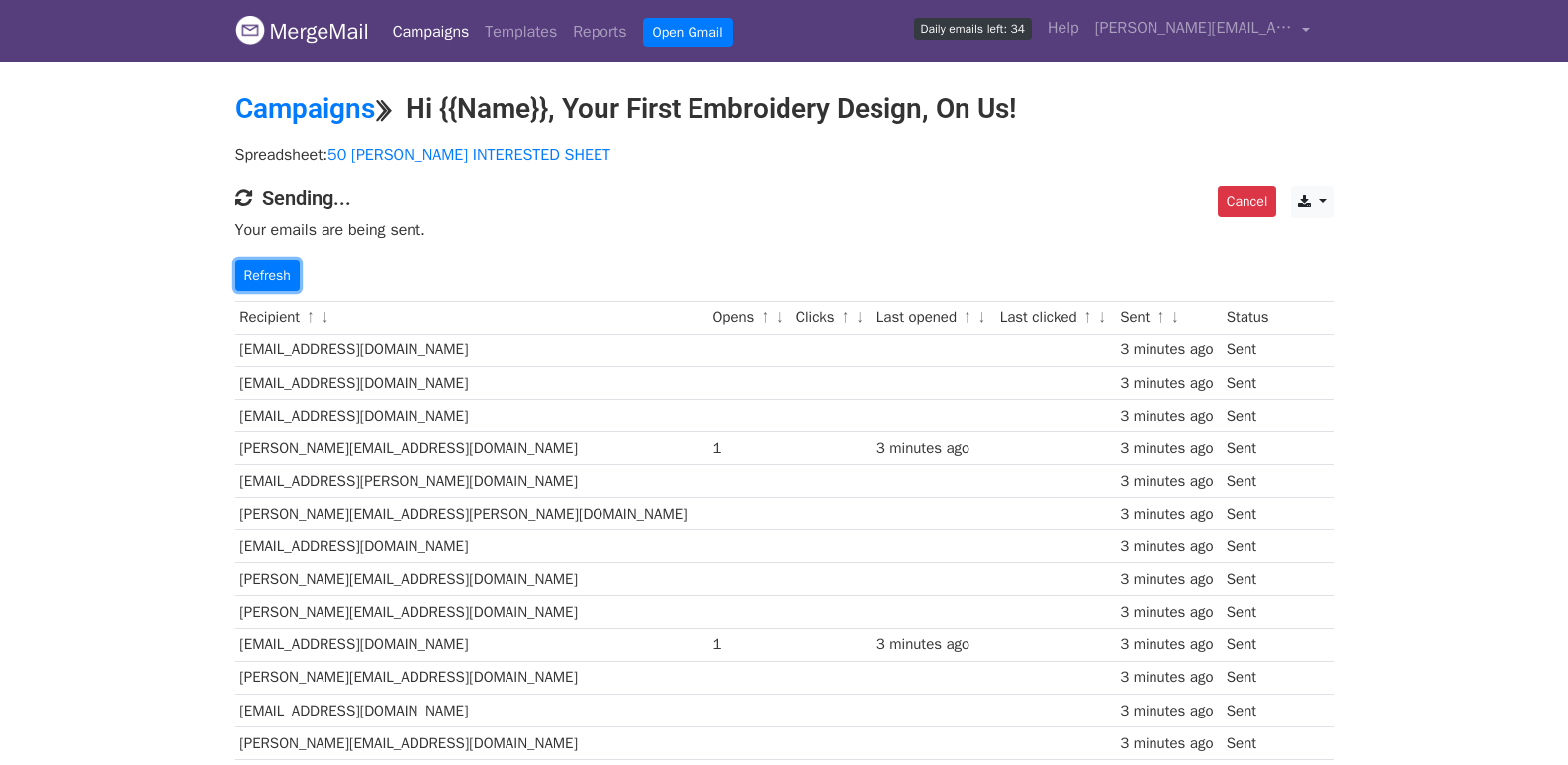 scroll, scrollTop: 831, scrollLeft: 0, axis: vertical 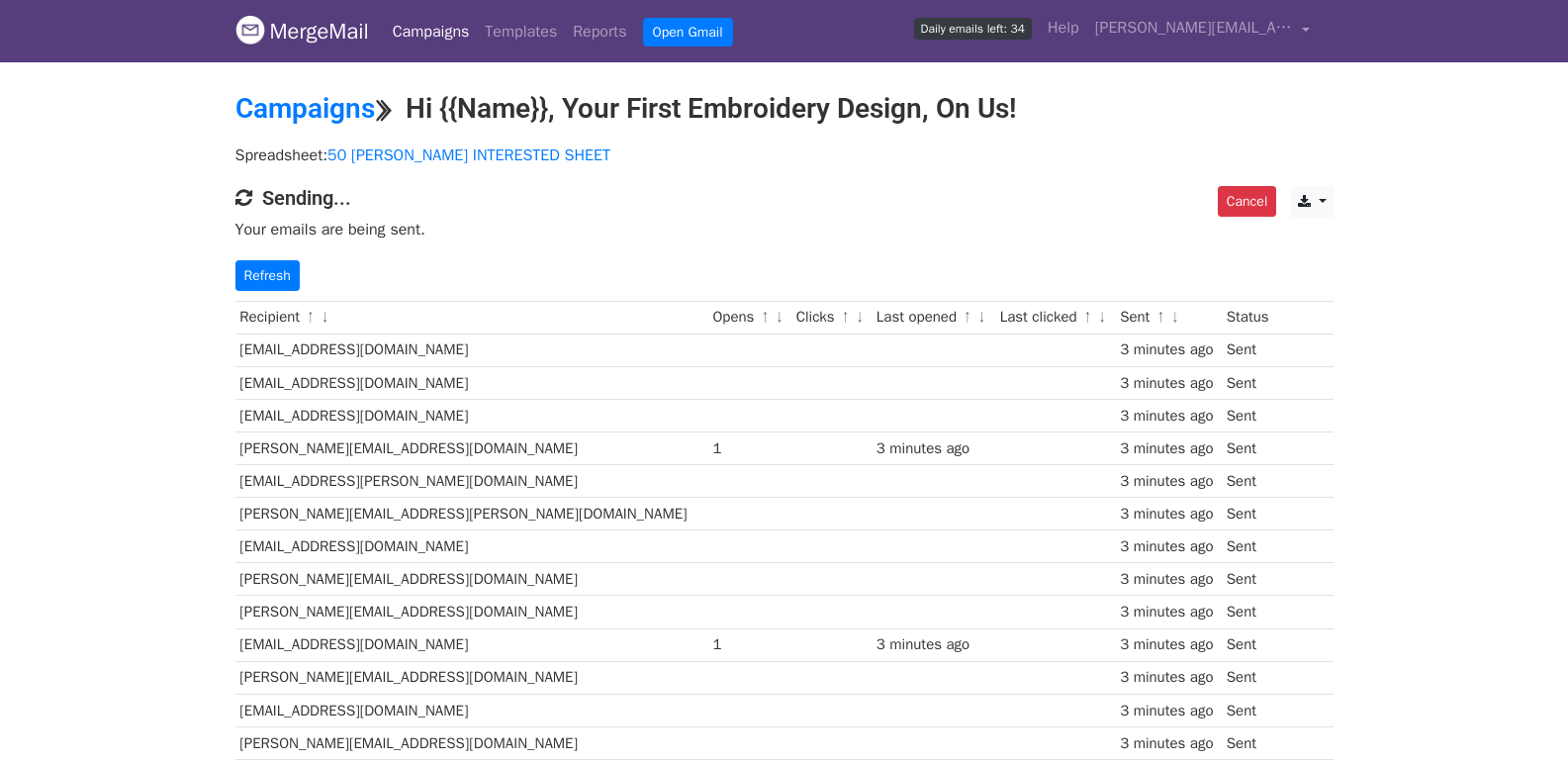 click on "Cancel
CSV
Excel
Sending...
Your emails are being sent.
Refresh" at bounding box center [784, 239] 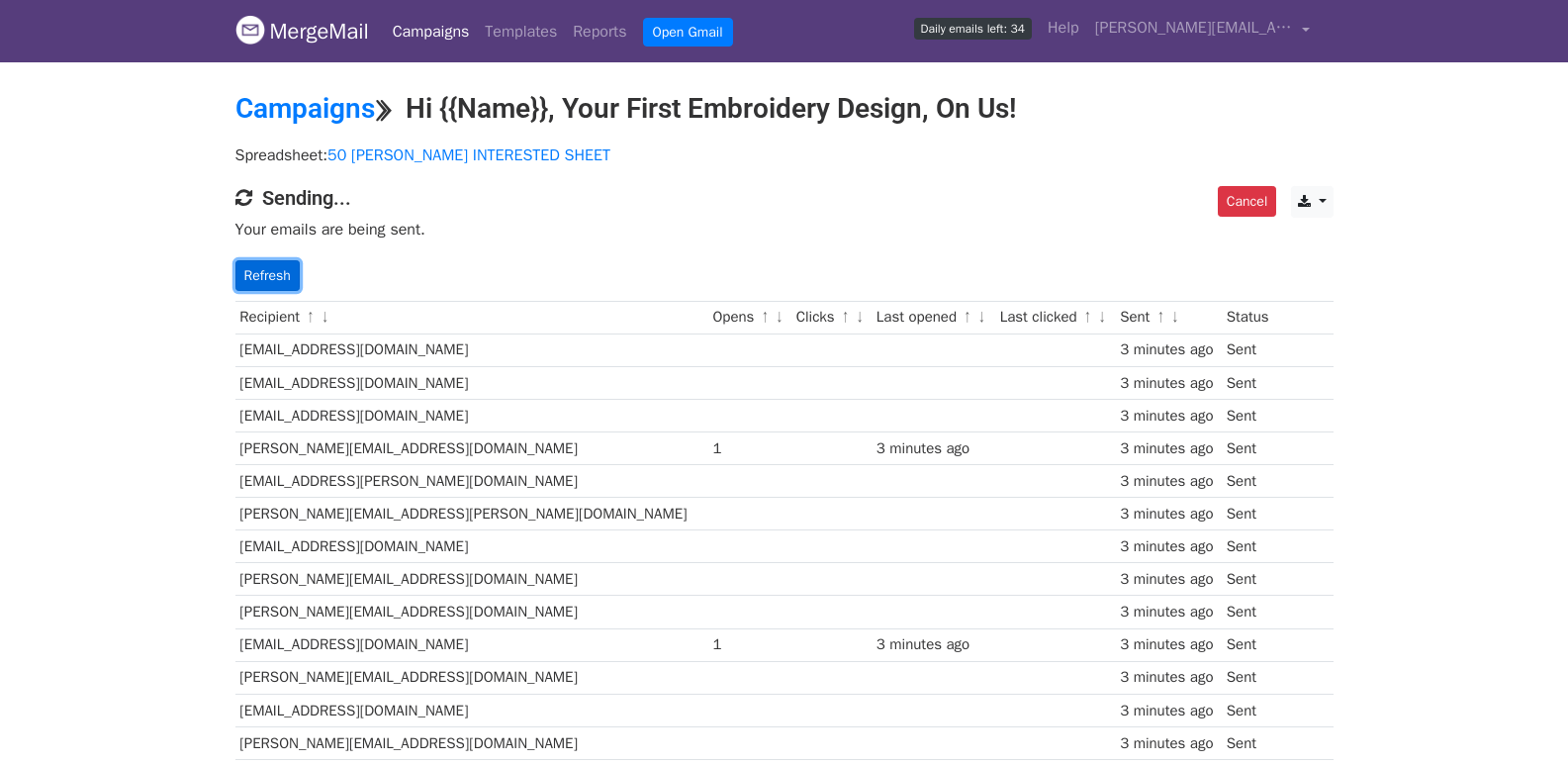 click on "Refresh" at bounding box center (267, 275) 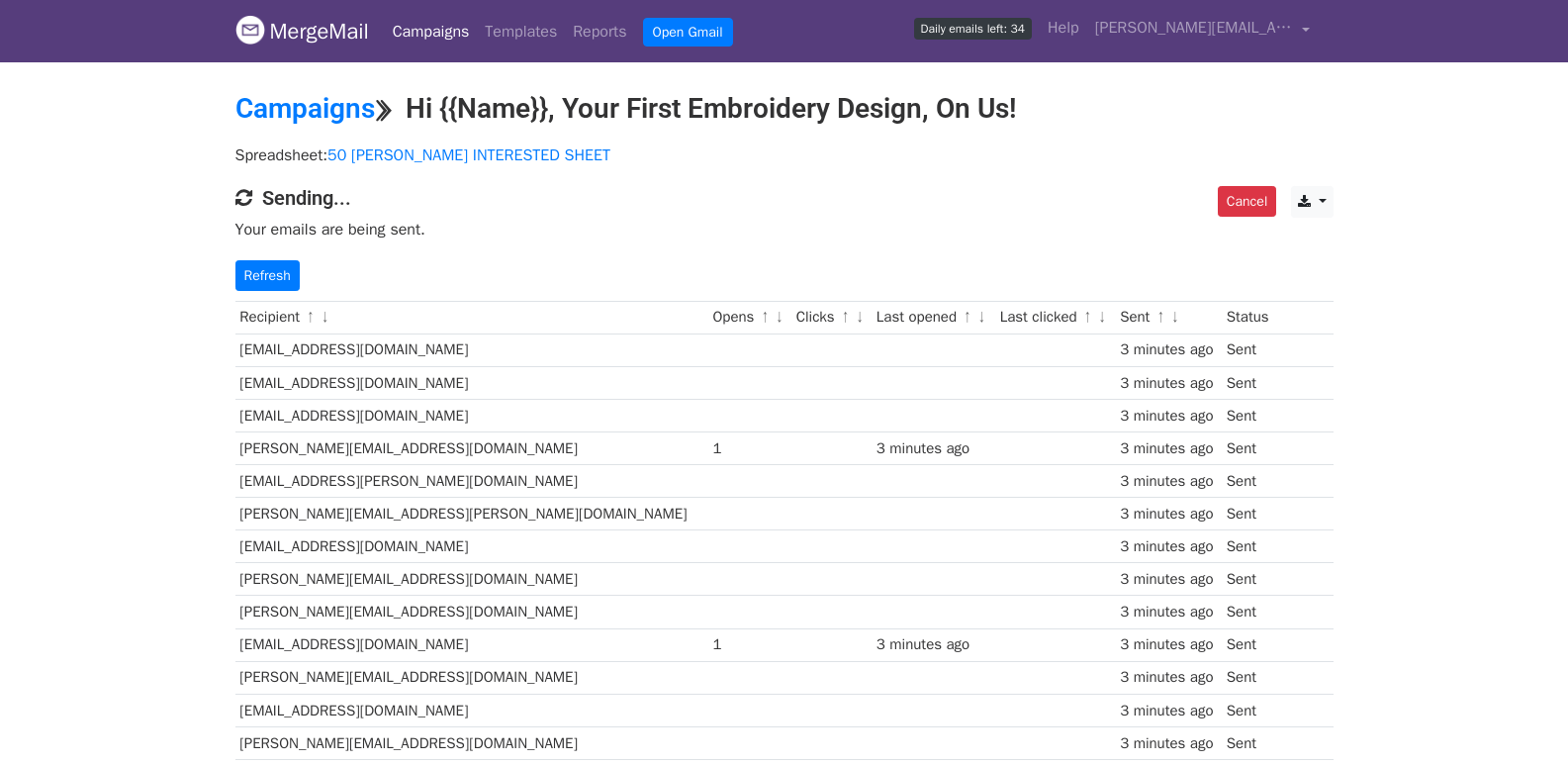 scroll, scrollTop: 0, scrollLeft: 0, axis: both 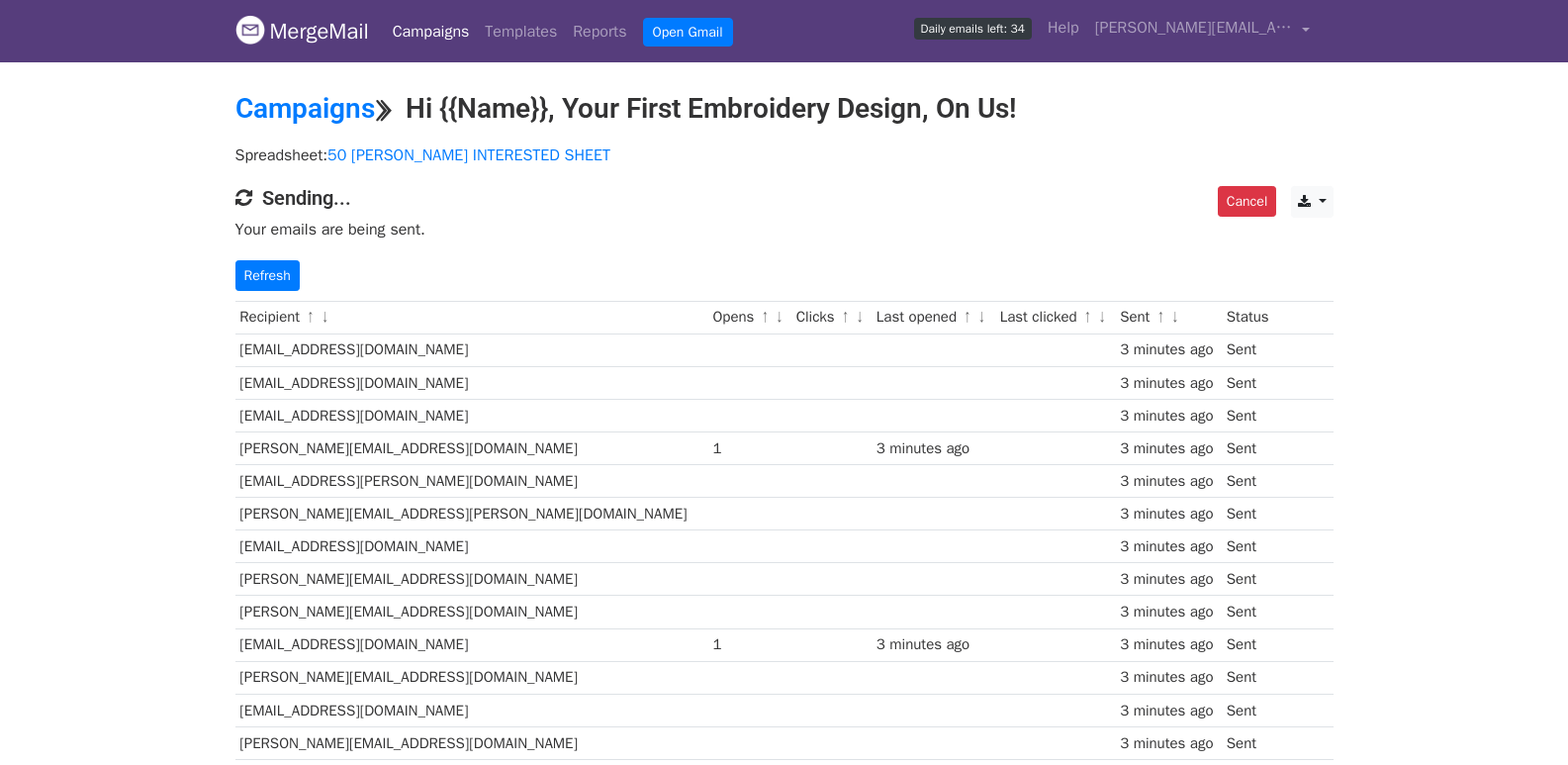 click on "Recipient
↑
↓
Opens
↑
↓
Clicks
↑
↓
Last opened
↑
↓
Last clicked
↑
↓
Sent
↑
↓
Status
info@nyemb.com
3 minutes ago
Sent
fastlaneapparelshop@gmail.com
3 minutes ago
Sent
sgsales@seaboardgraphics.com
3 minutes ago
Sent
ron@anicesign.com
1
3 minutes ago
3 minutes ago
Sent
sales@calleo-usa.com
3 minutes ago
Sent
henry@calleo.com
3 minutes ago
Sent
info@signaturemonograms.com
3 minutes ago
Sent
chris@showyourlogo.com
3 minutes ago
Sent
john@logomaxusa.com
3 minutes ago
Sent" at bounding box center [784, 1139] 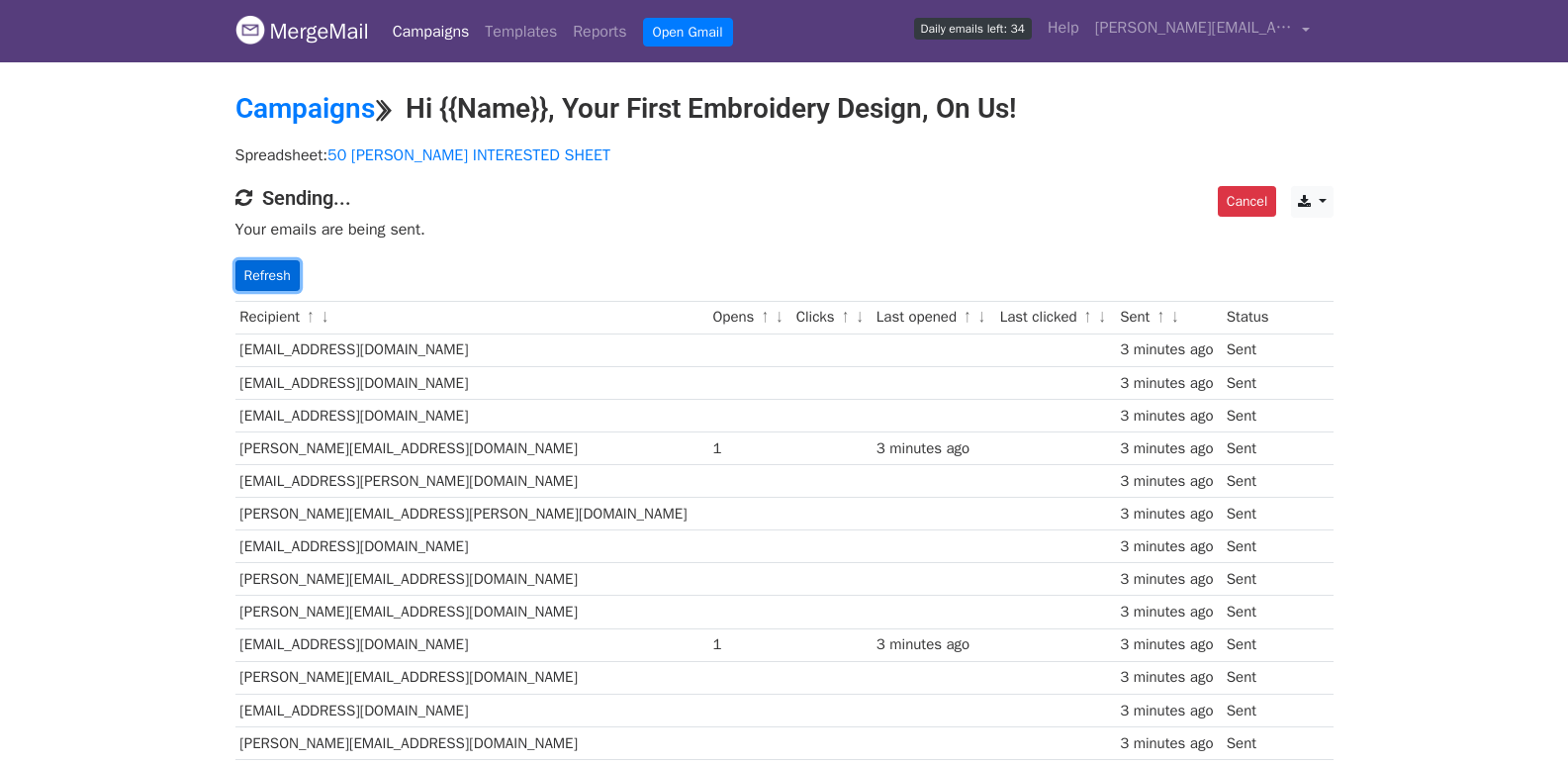 click on "Refresh" at bounding box center [267, 275] 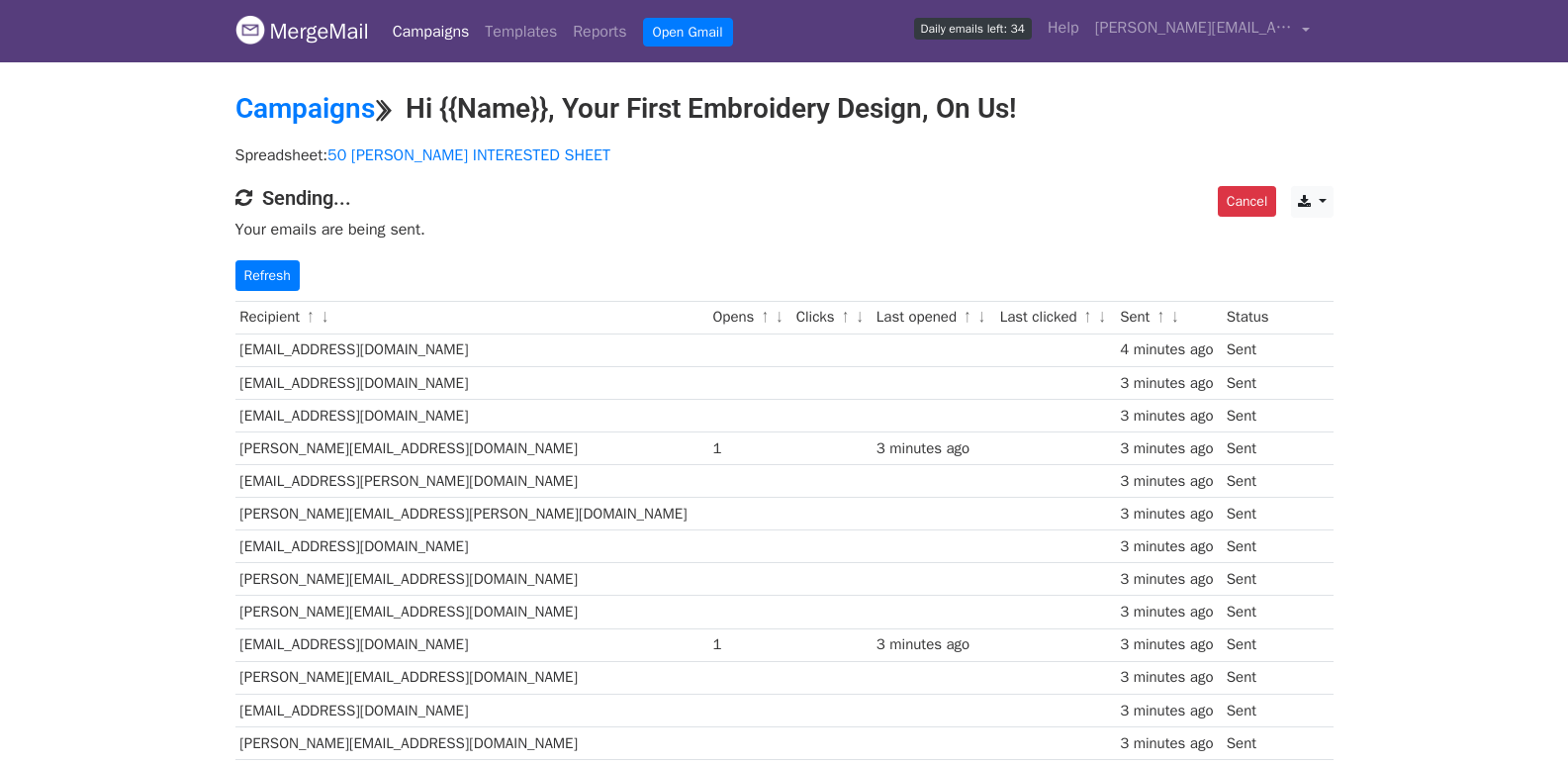 scroll, scrollTop: 0, scrollLeft: 0, axis: both 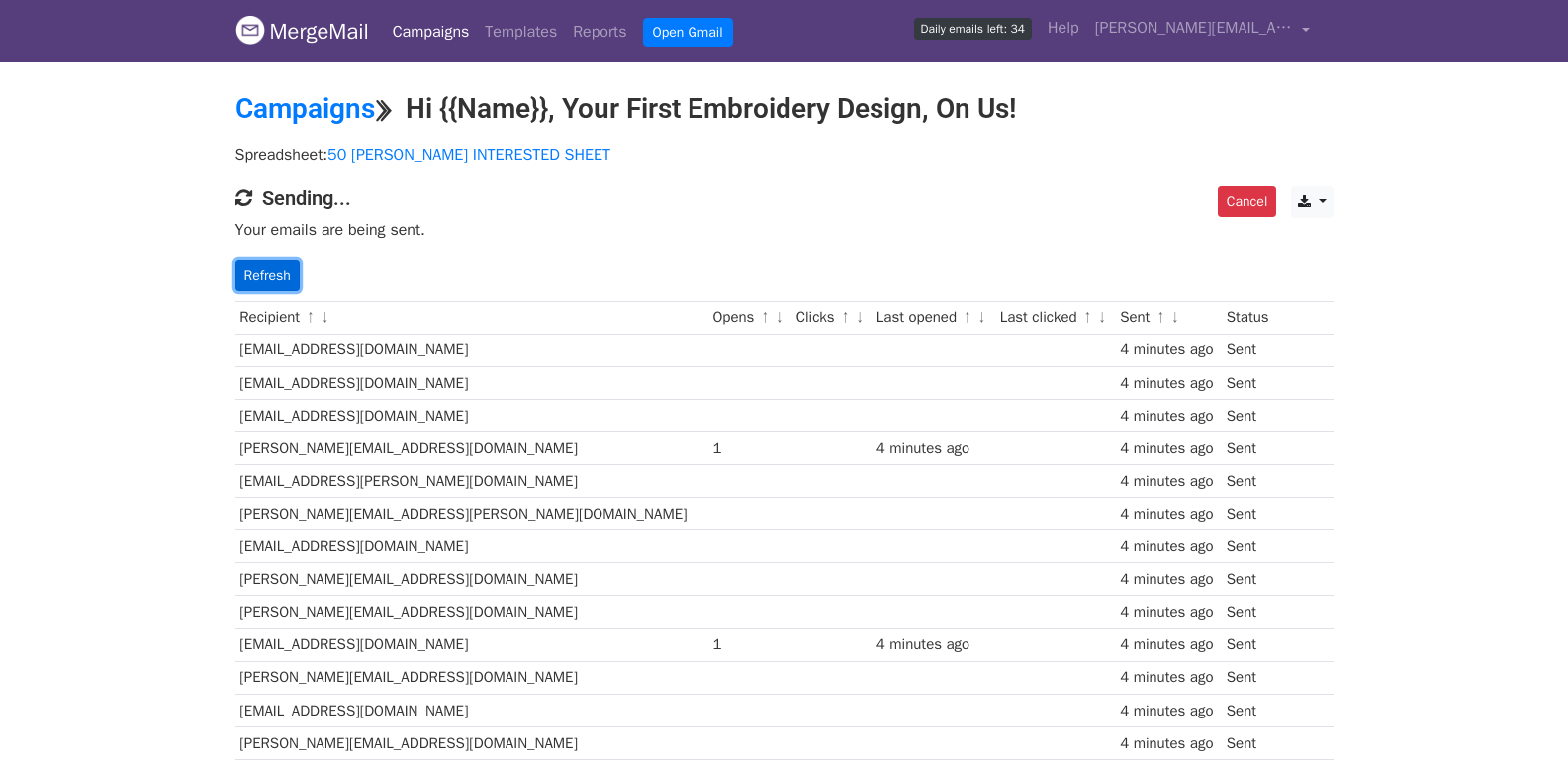 click on "Refresh" at bounding box center (267, 275) 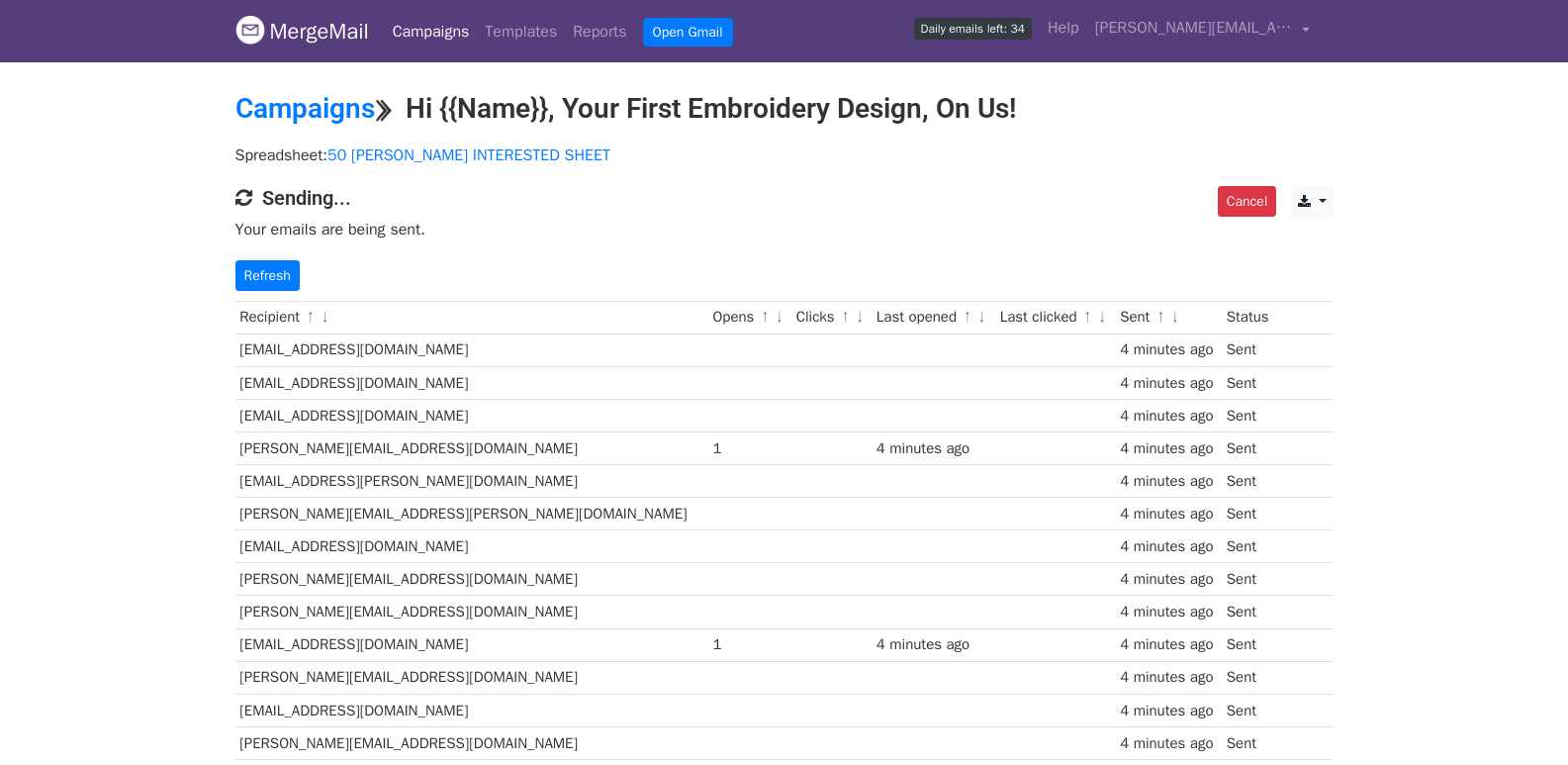scroll, scrollTop: 0, scrollLeft: 0, axis: both 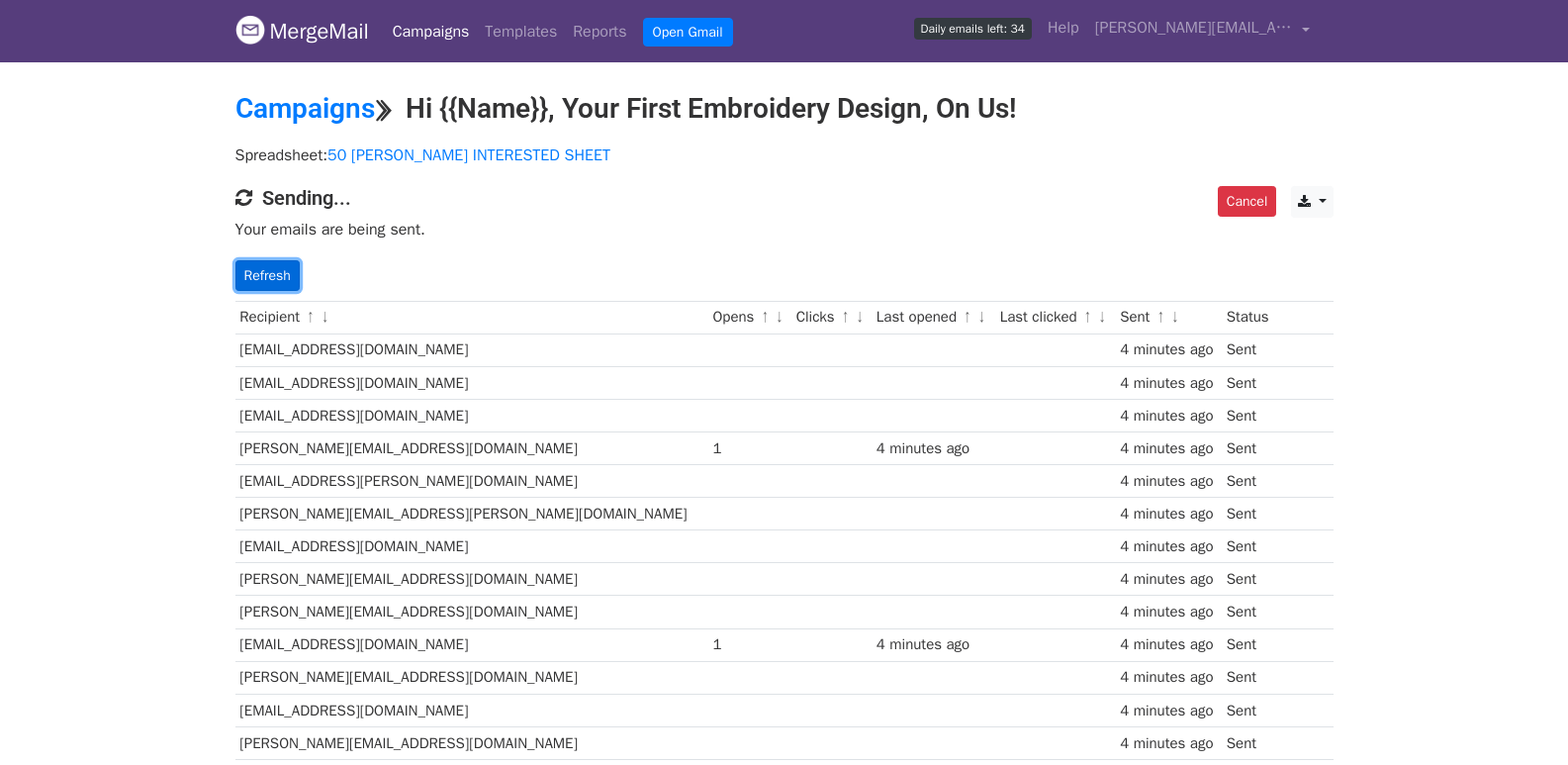 click on "Refresh" at bounding box center [267, 275] 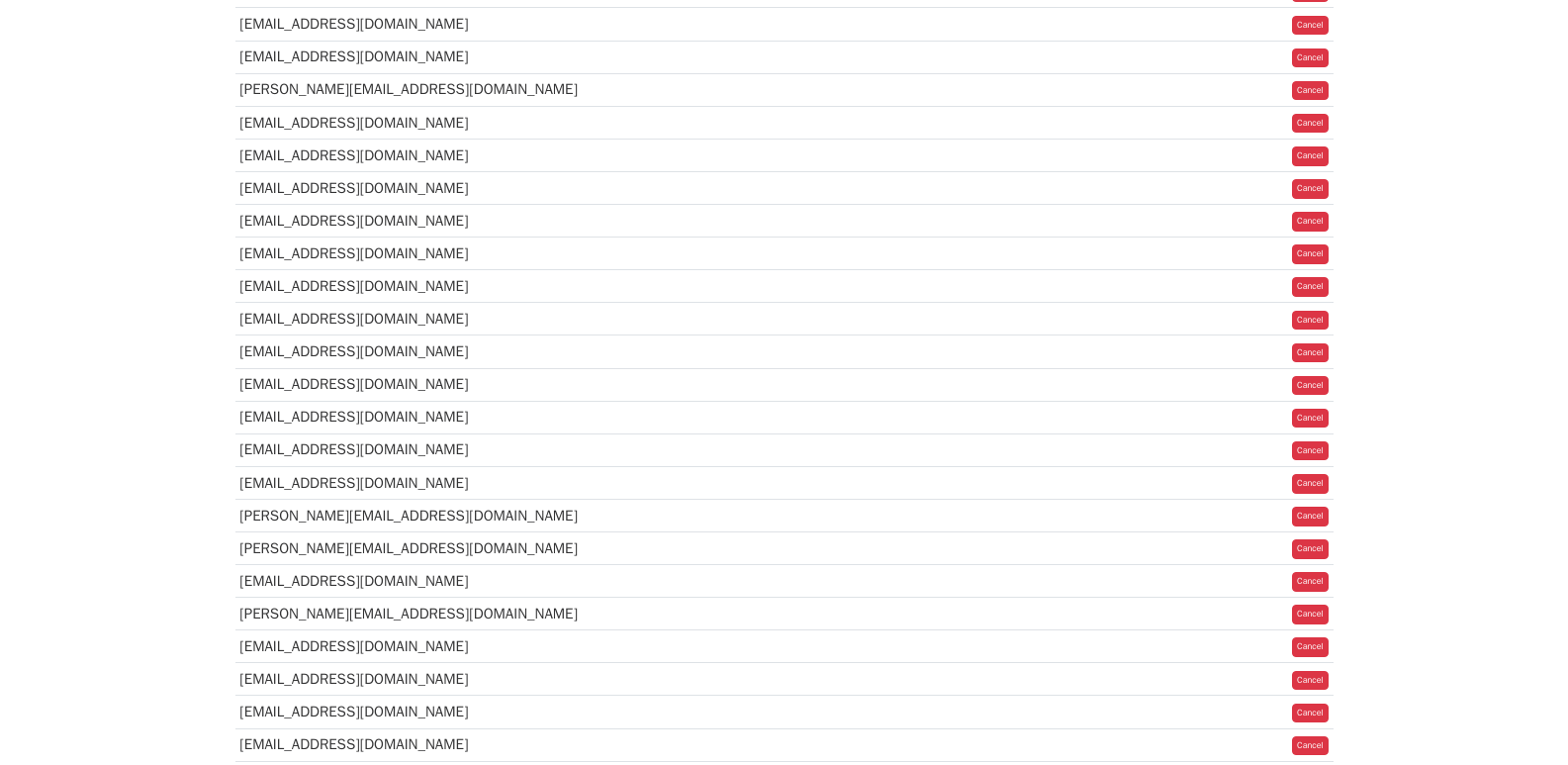 scroll, scrollTop: 1398, scrollLeft: 0, axis: vertical 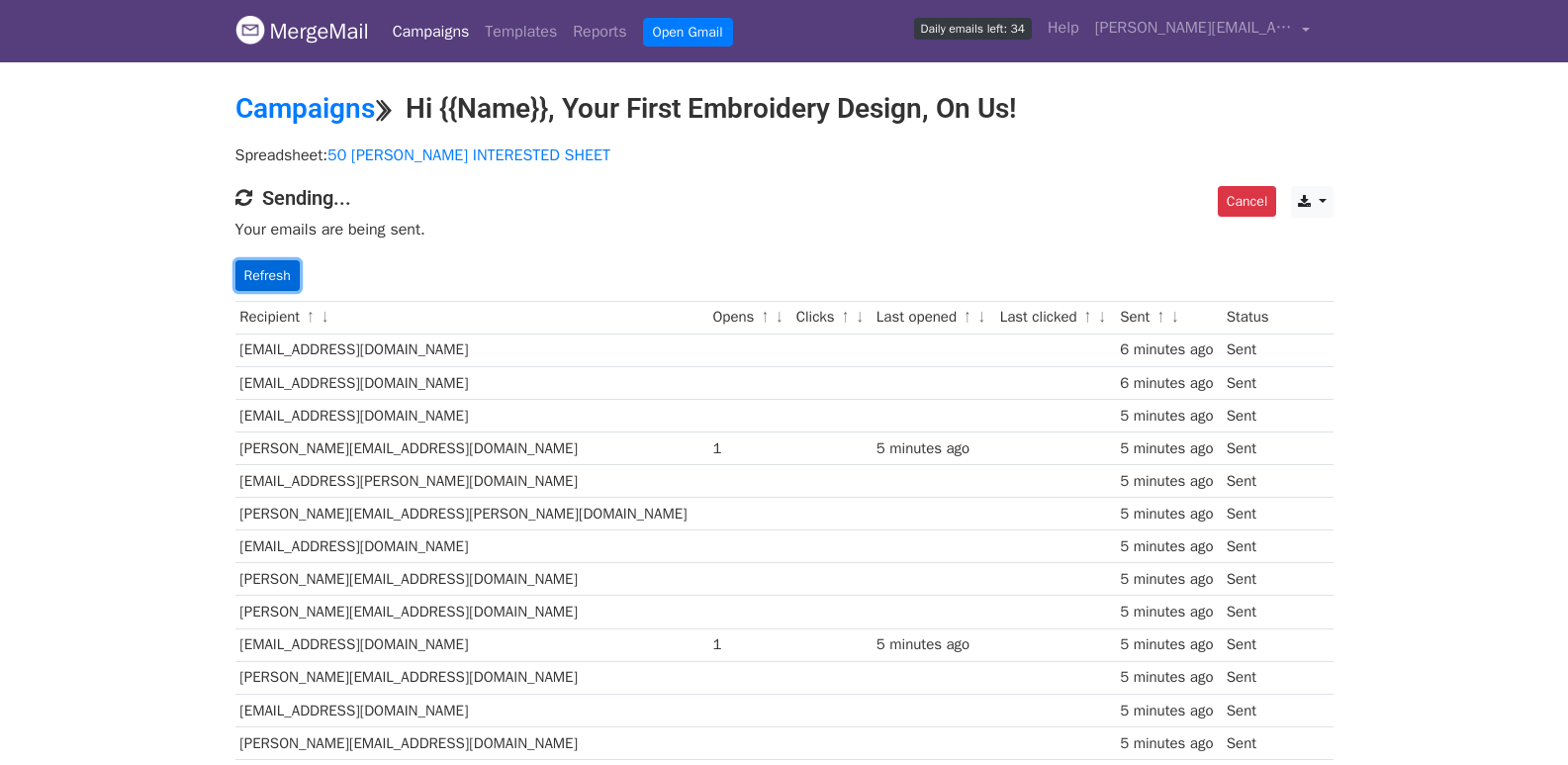 click on "Refresh" at bounding box center [267, 275] 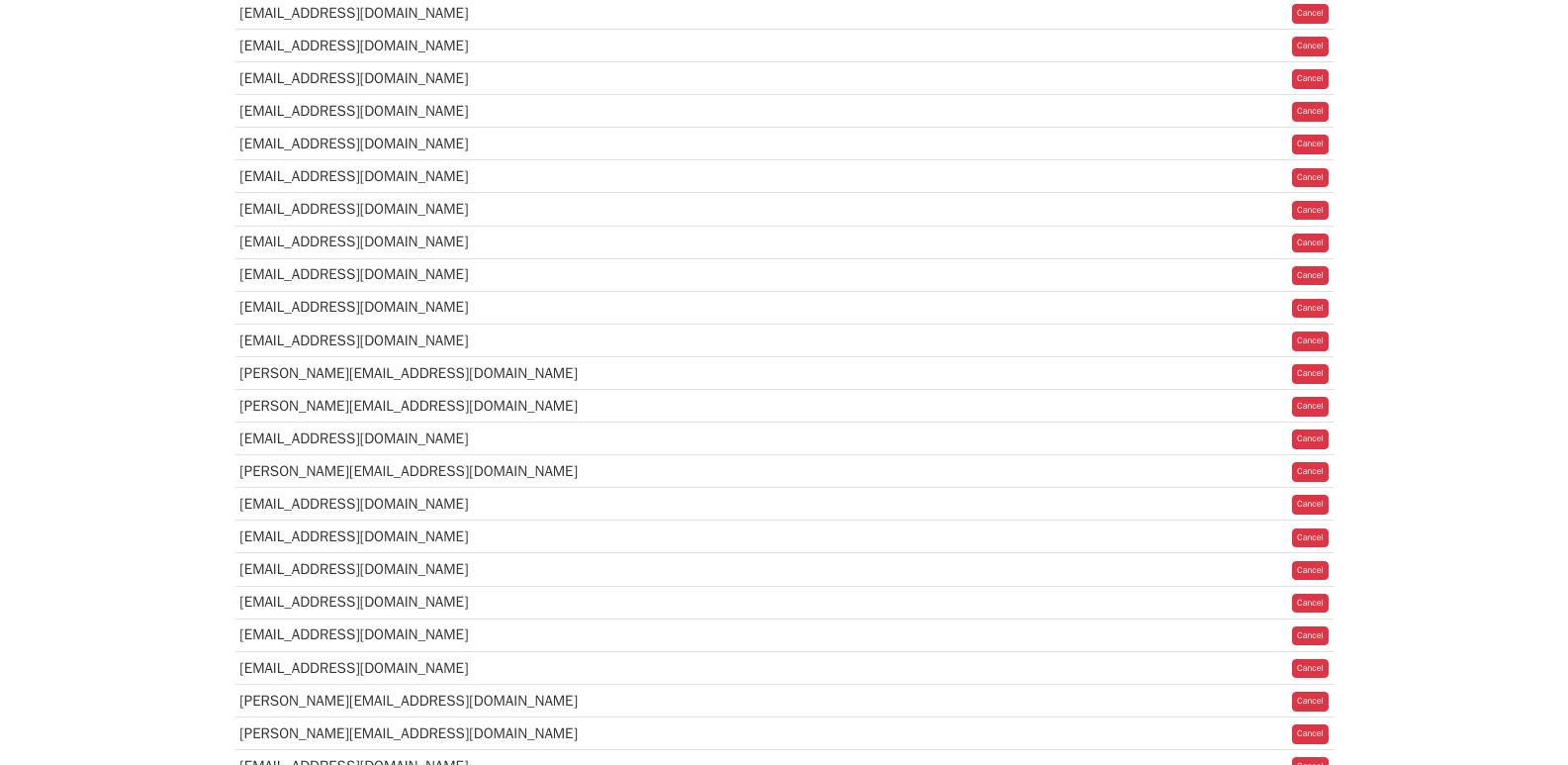 scroll, scrollTop: 1319, scrollLeft: 0, axis: vertical 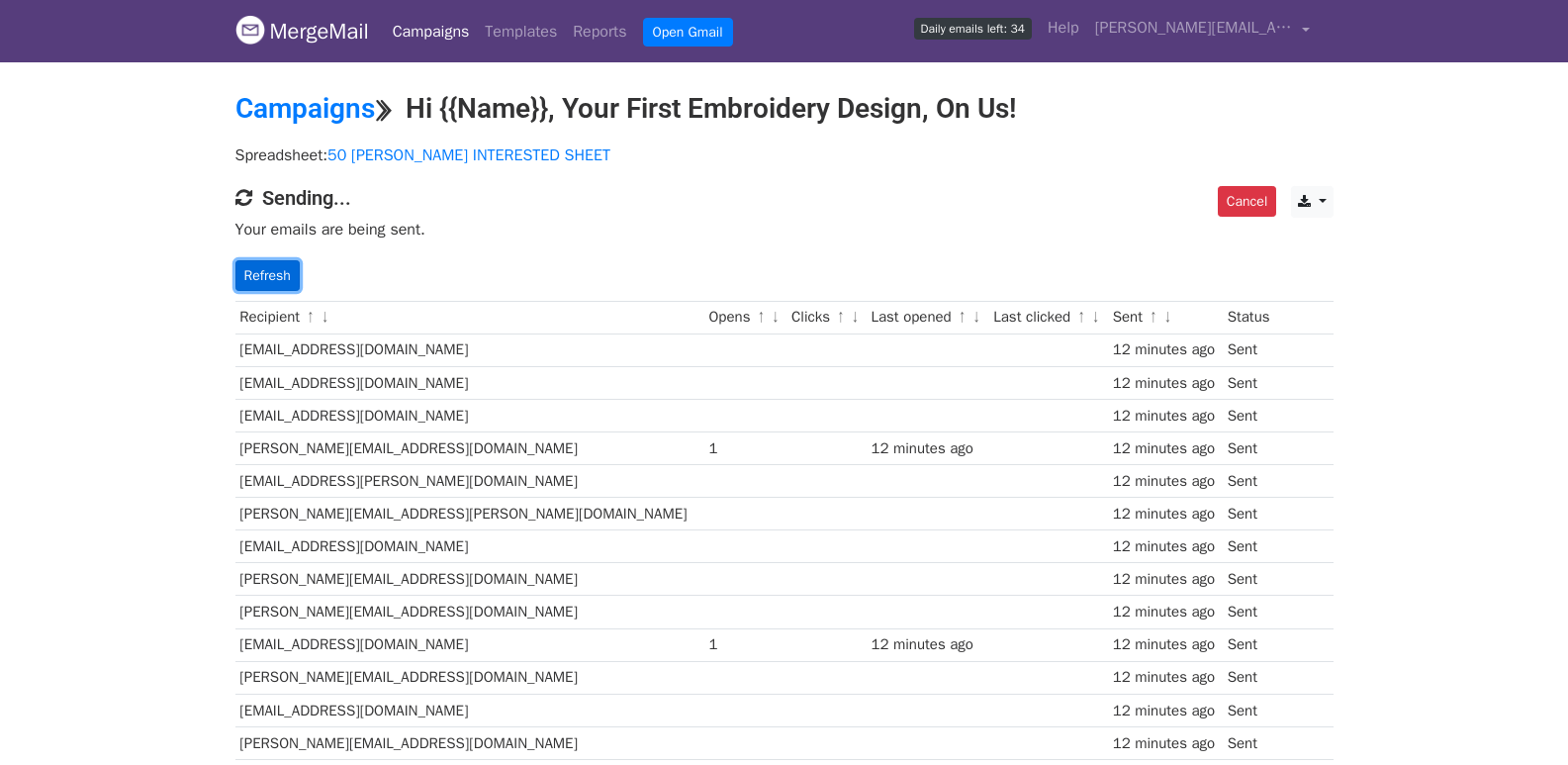 click on "Refresh" at bounding box center [267, 275] 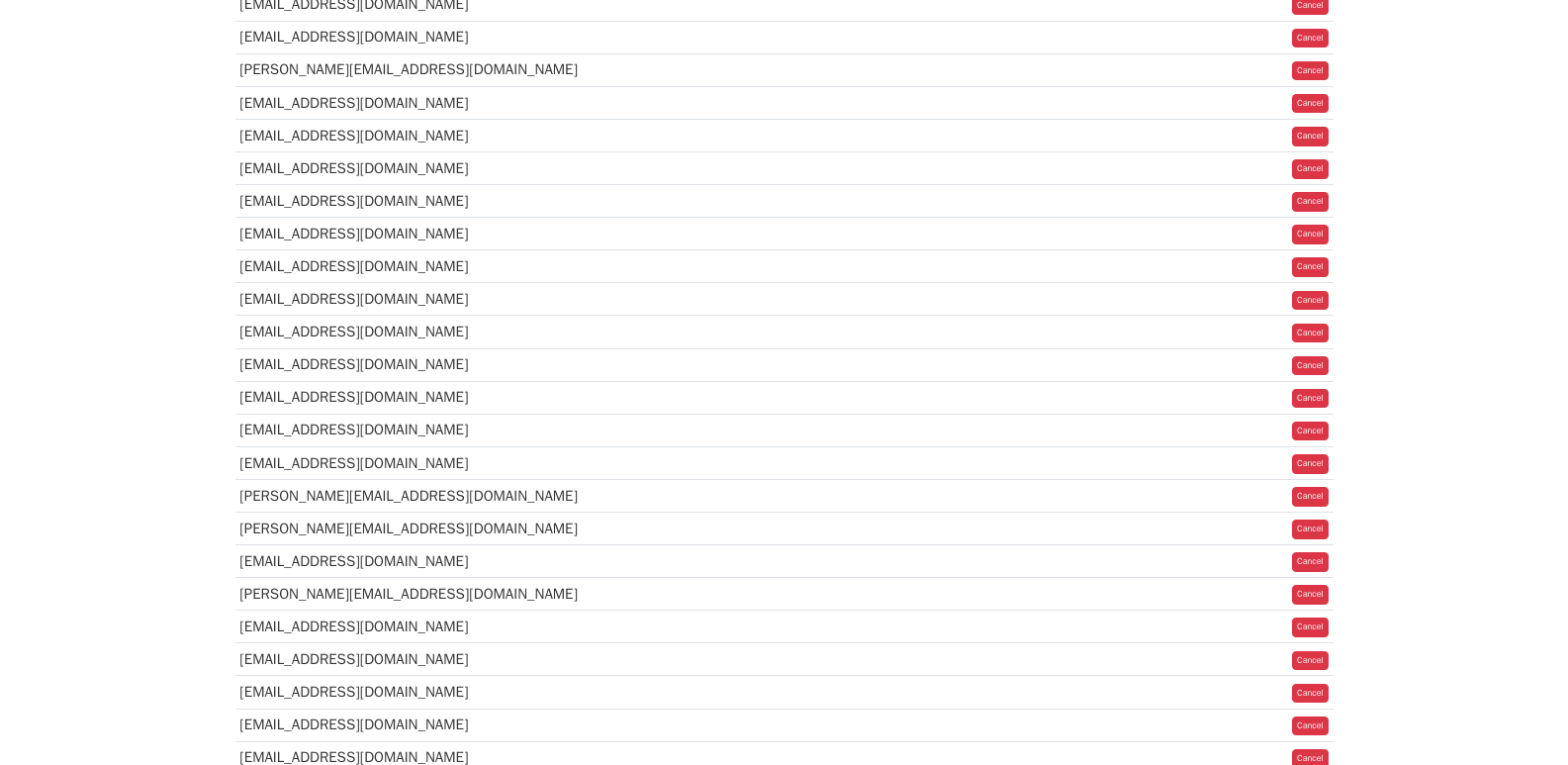 scroll, scrollTop: 1398, scrollLeft: 0, axis: vertical 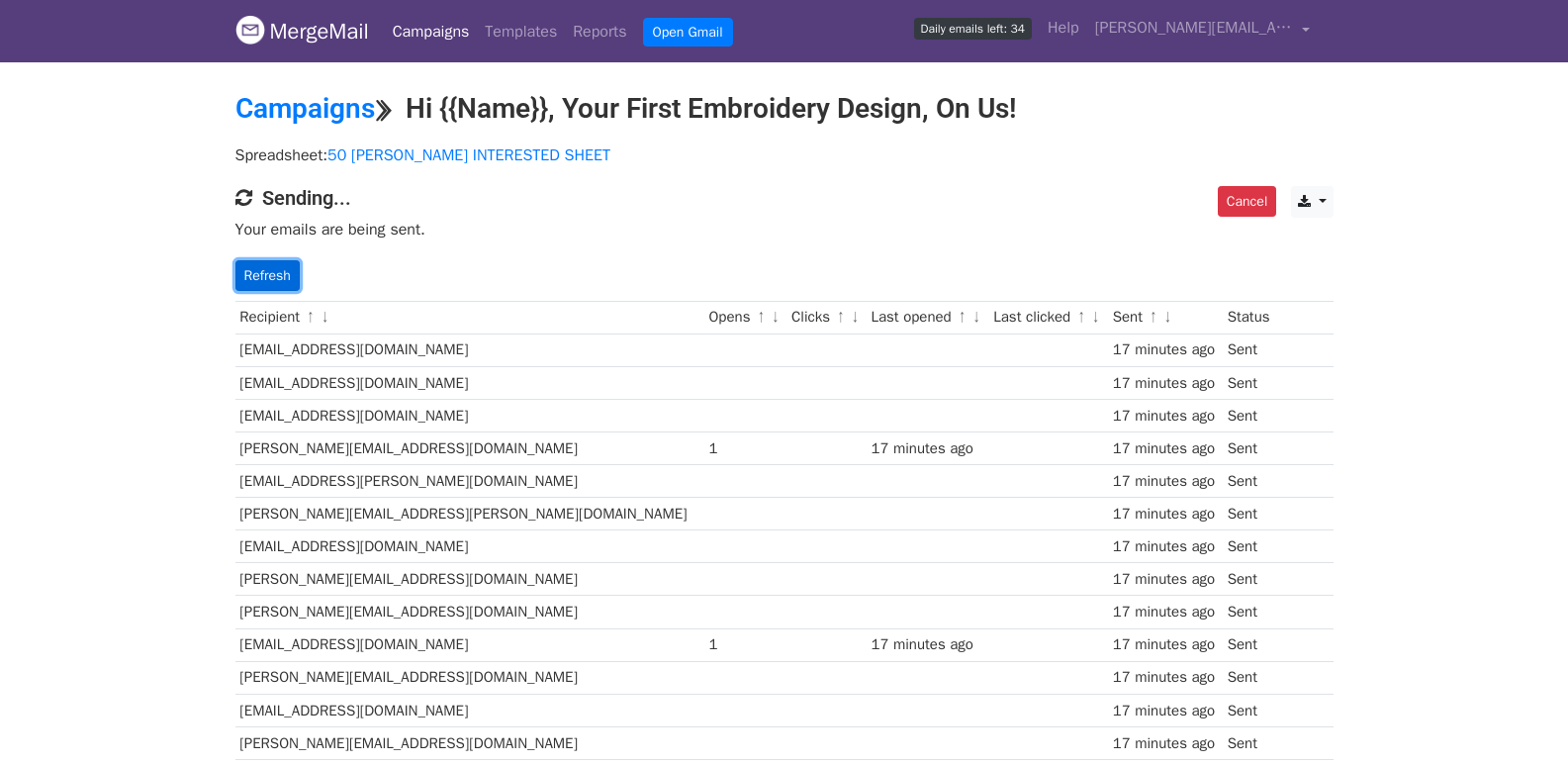 click on "Refresh" at bounding box center (267, 275) 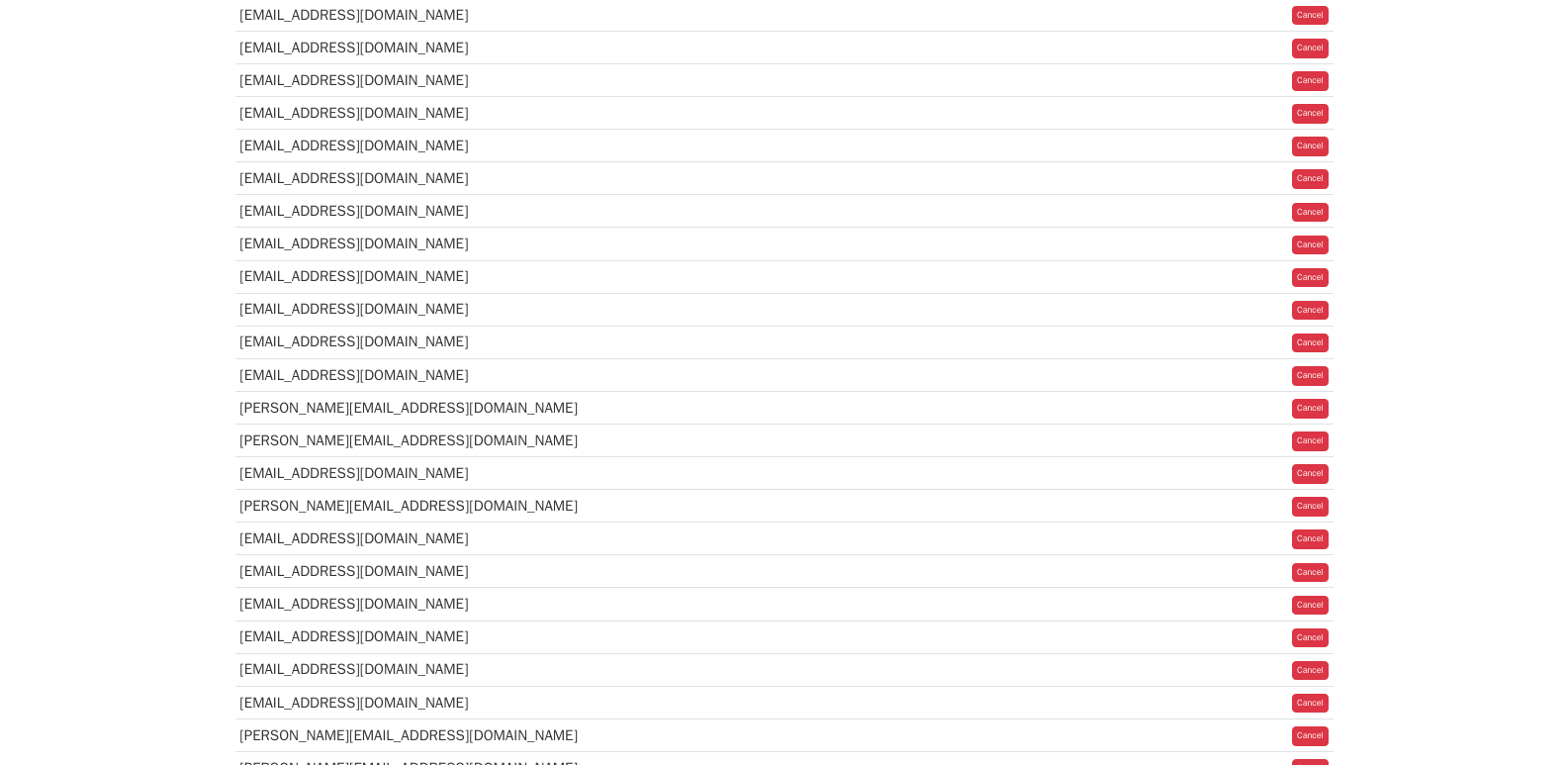 scroll, scrollTop: 1202, scrollLeft: 0, axis: vertical 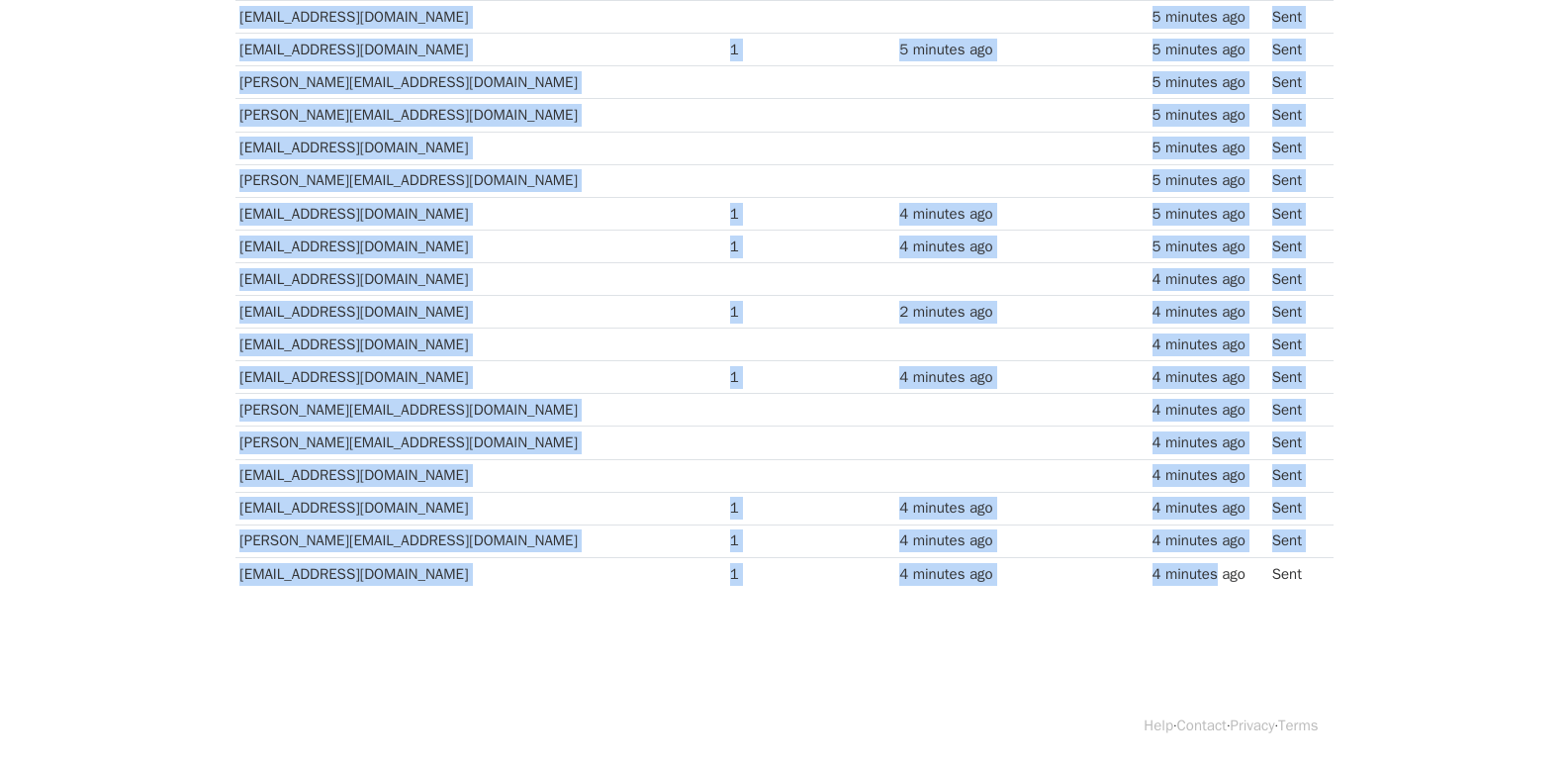 drag, startPoint x: 602, startPoint y: 442, endPoint x: 1160, endPoint y: 583, distance: 575.53888 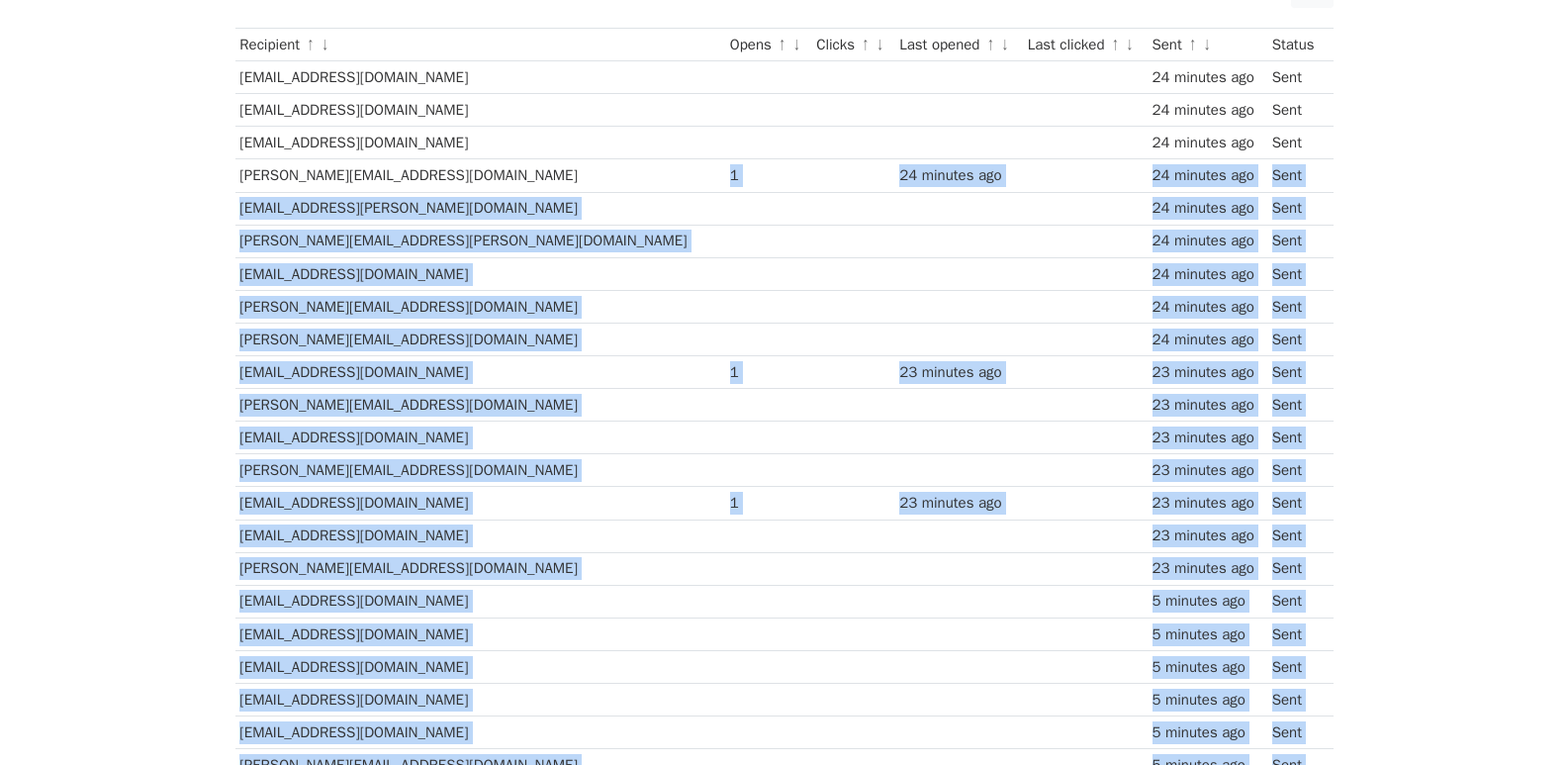 scroll, scrollTop: 0, scrollLeft: 0, axis: both 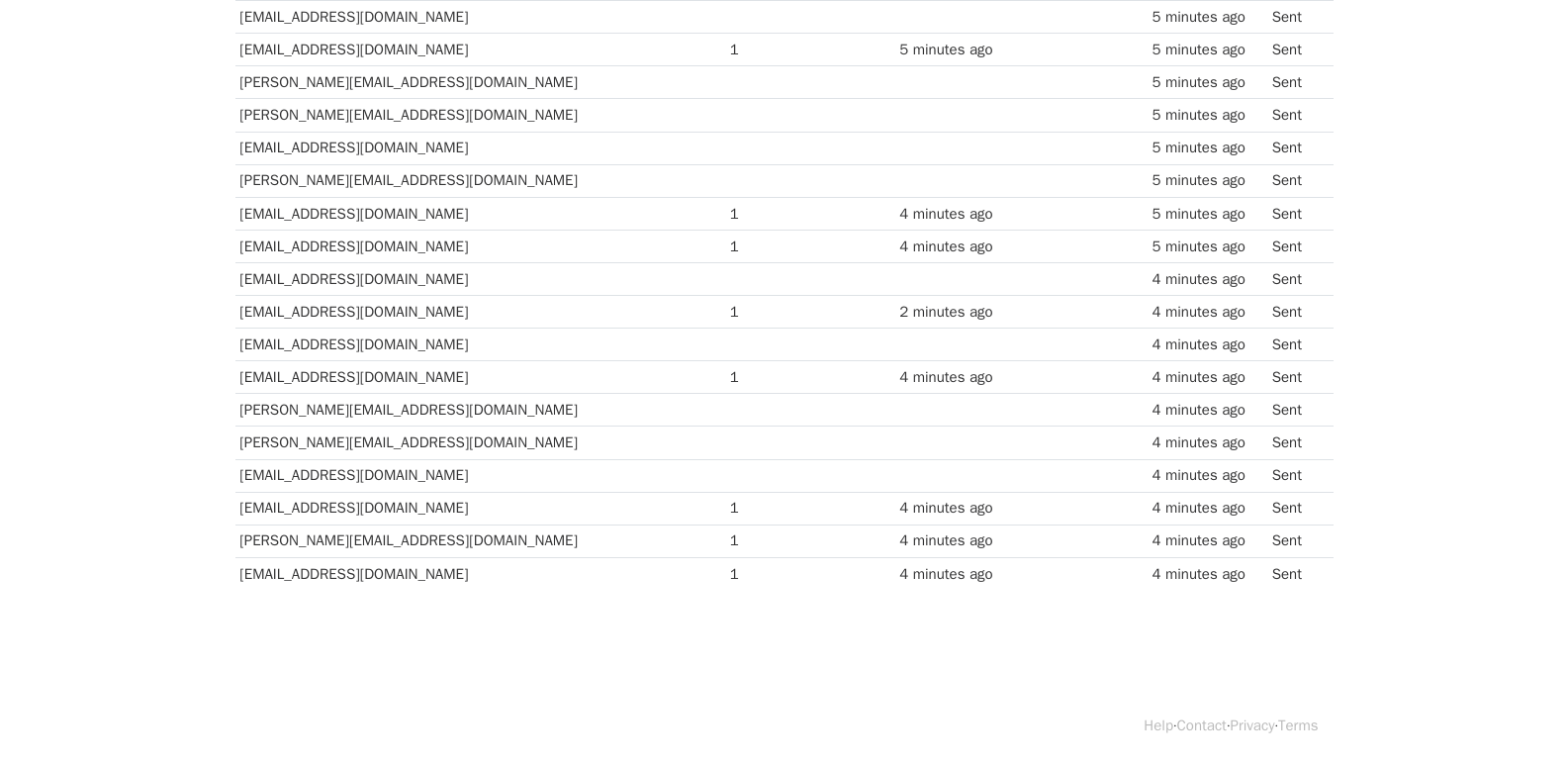 drag, startPoint x: 477, startPoint y: 348, endPoint x: 1305, endPoint y: 589, distance: 862.36013 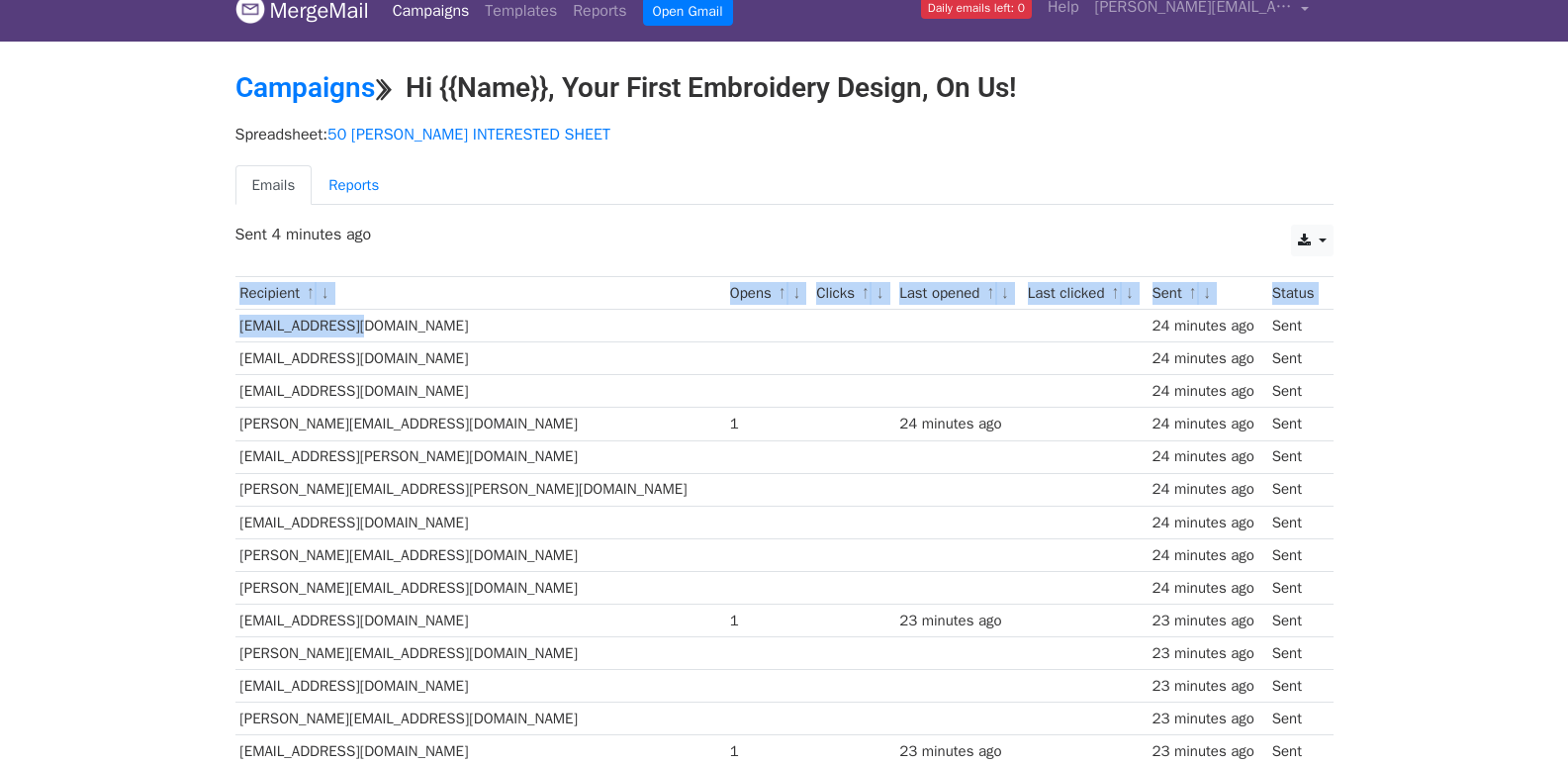 scroll, scrollTop: 0, scrollLeft: 0, axis: both 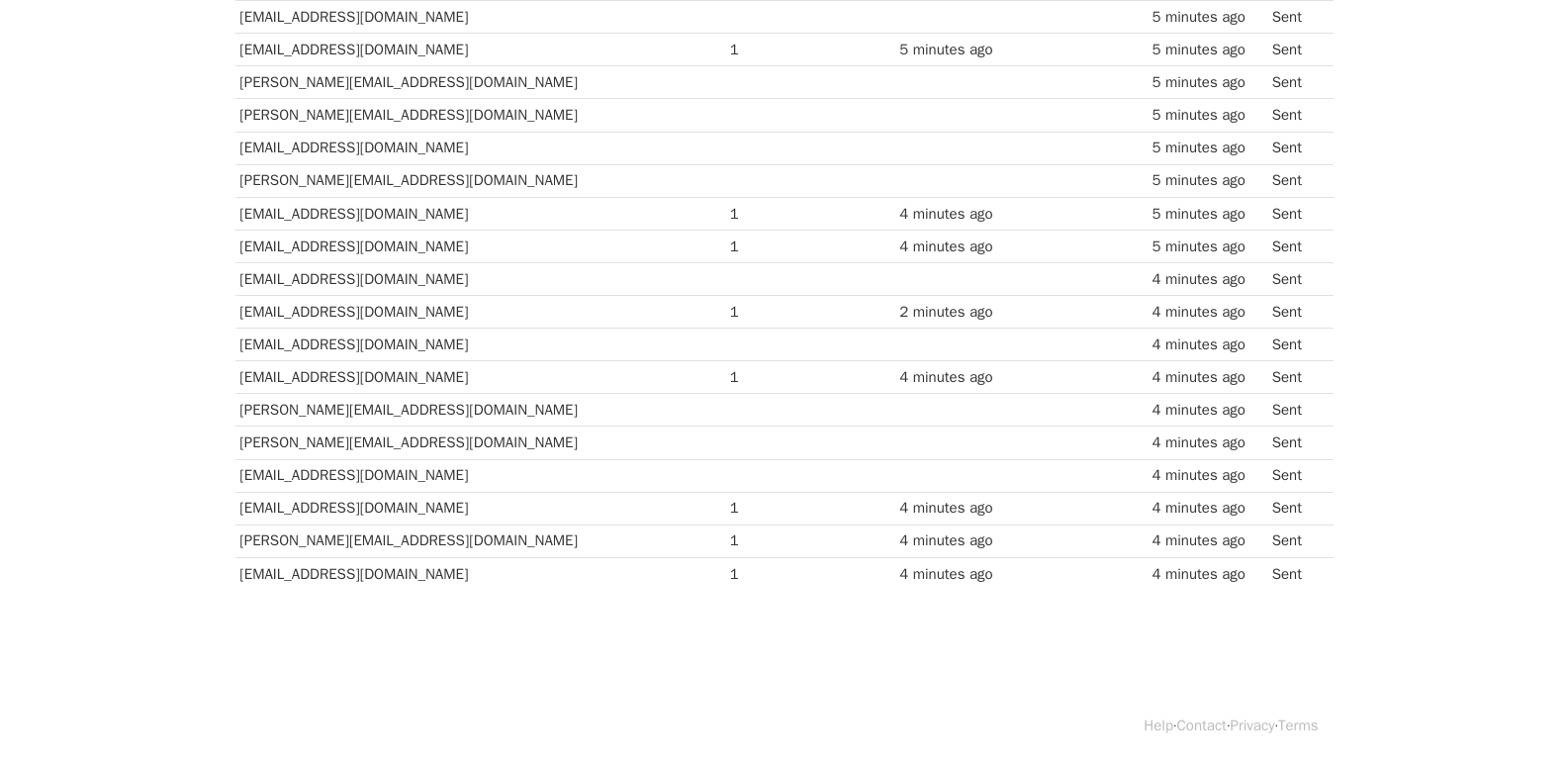 drag, startPoint x: 215, startPoint y: 348, endPoint x: 1337, endPoint y: 575, distance: 1144.7327 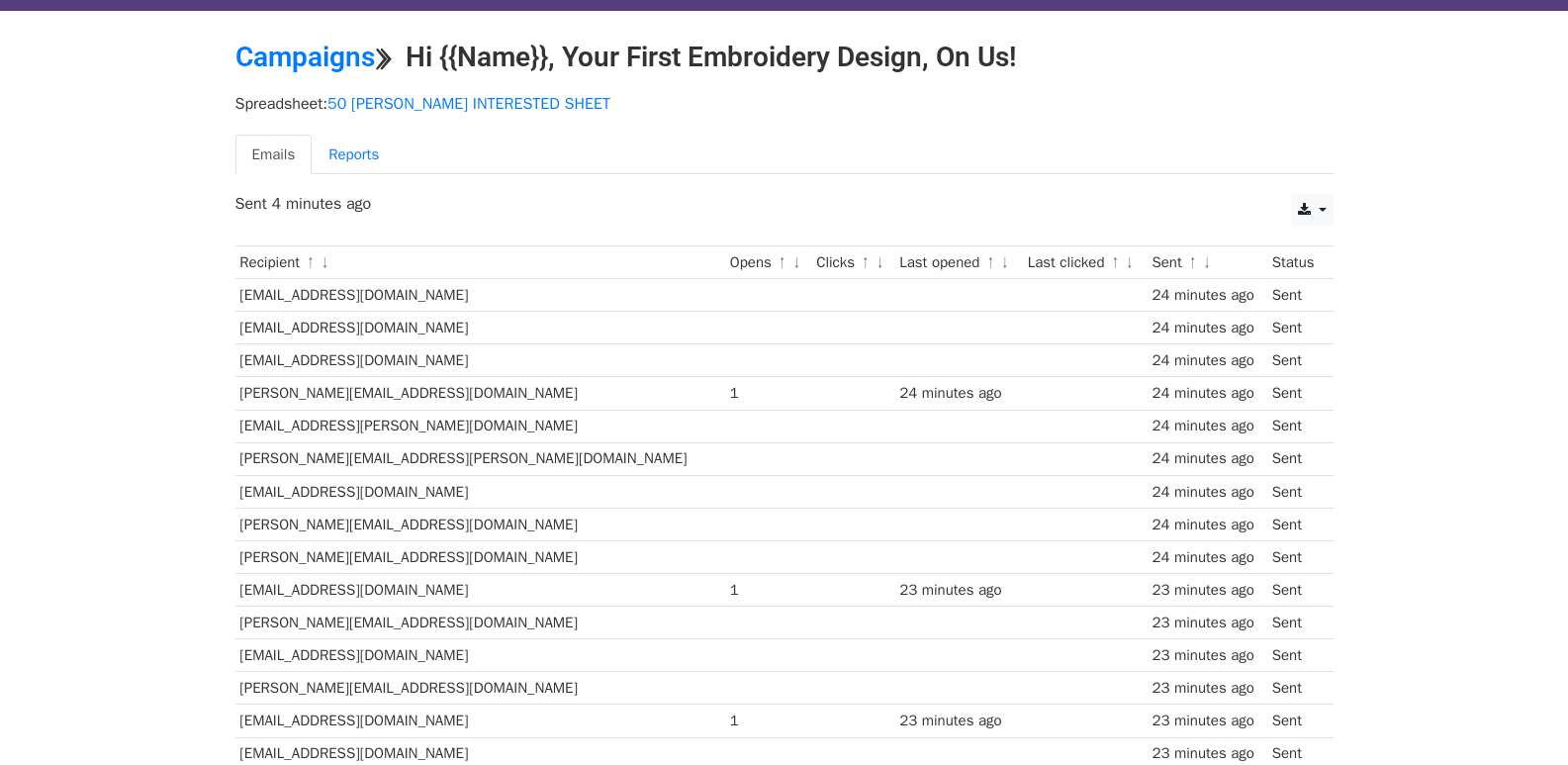 scroll, scrollTop: 0, scrollLeft: 0, axis: both 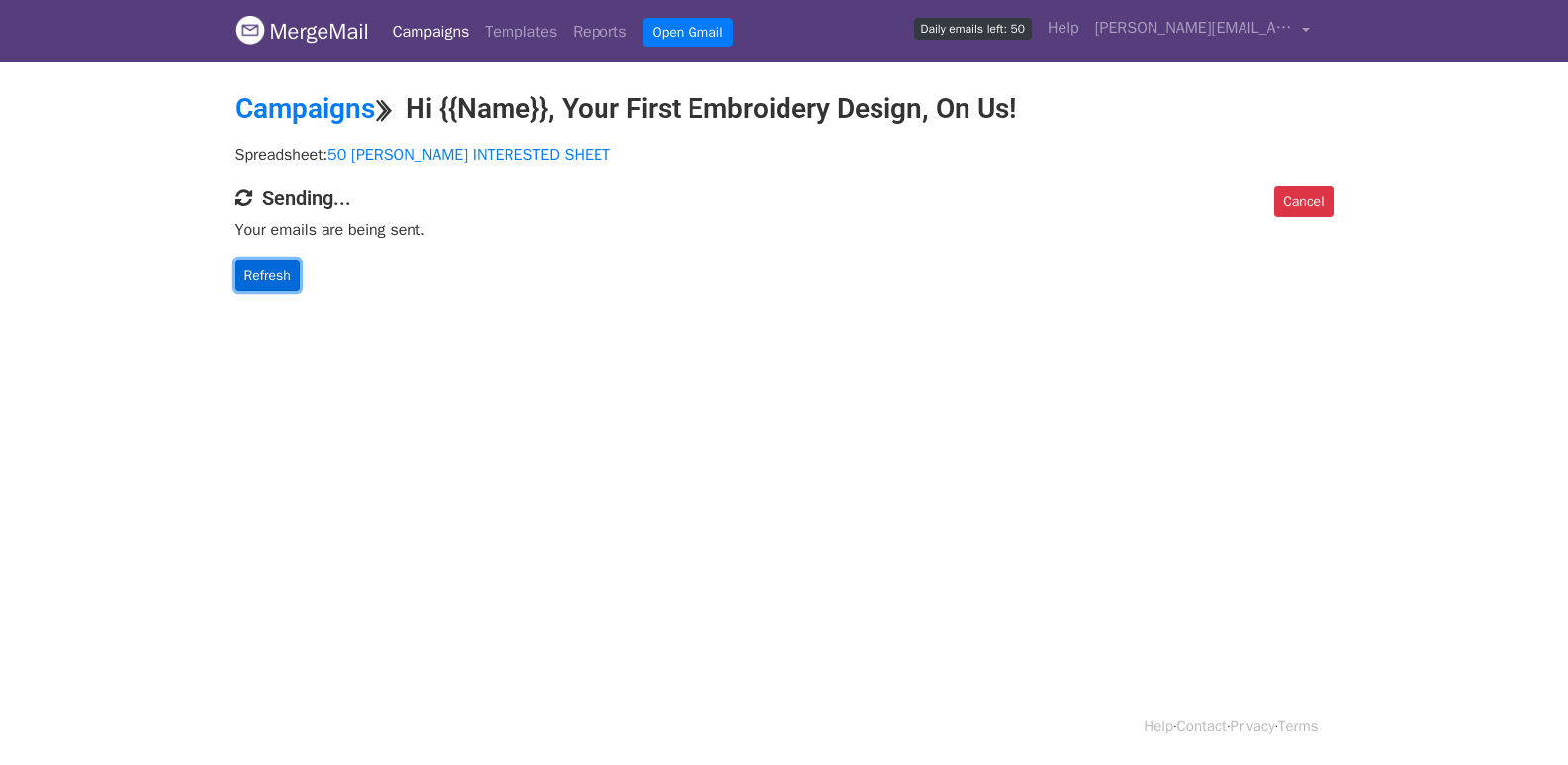 click on "Refresh" at bounding box center [267, 275] 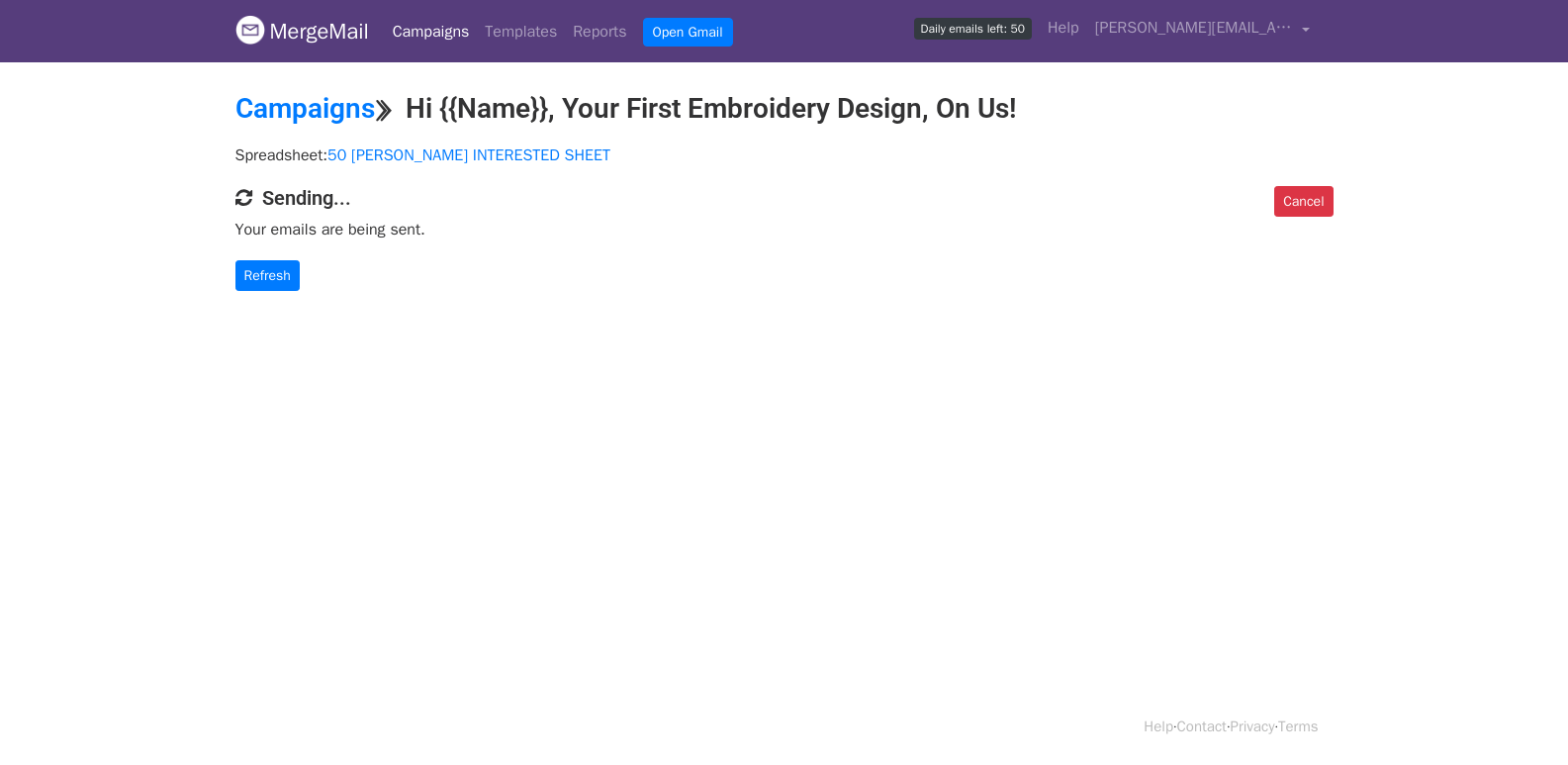 scroll, scrollTop: 0, scrollLeft: 0, axis: both 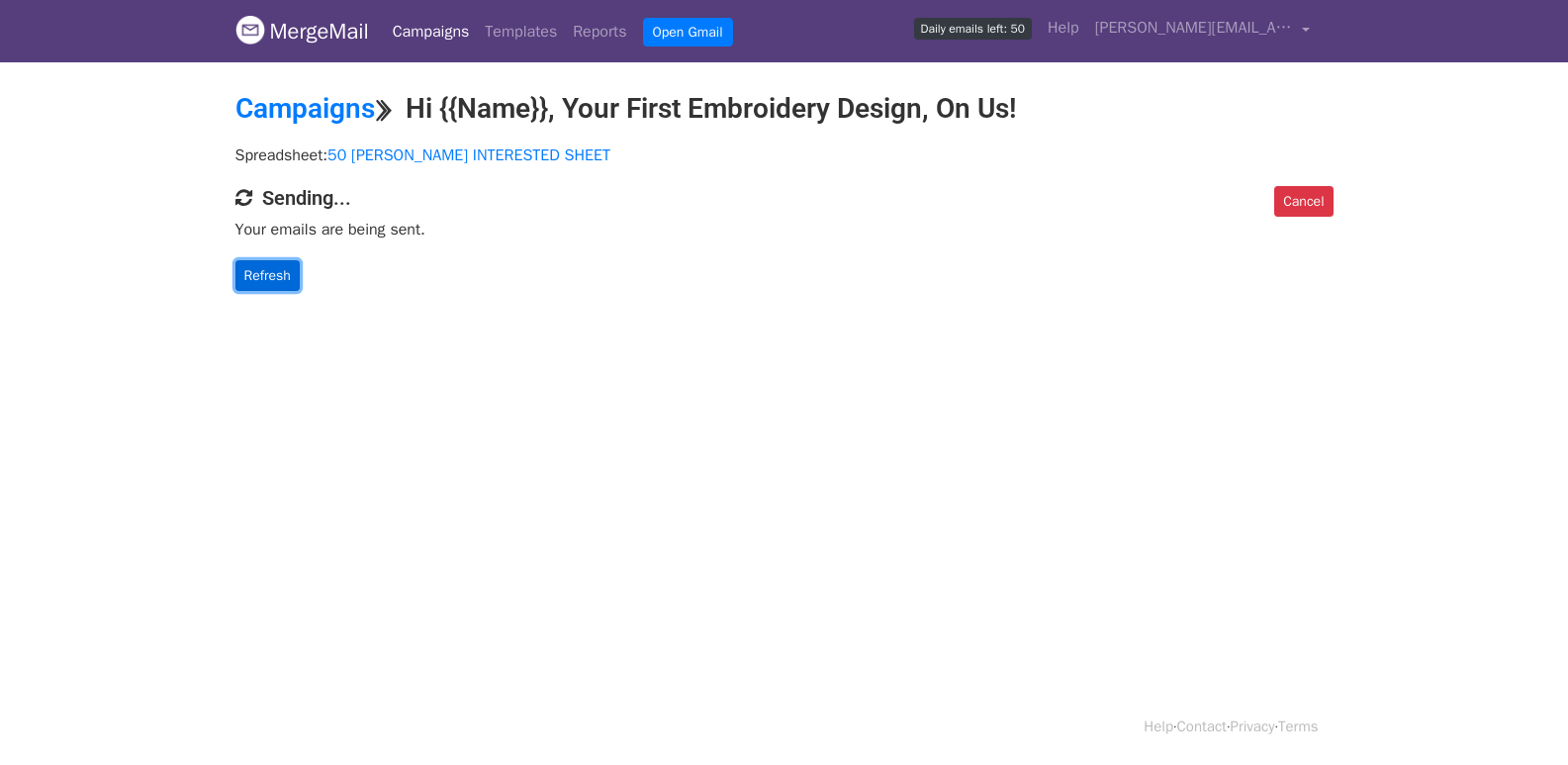 click on "Refresh" at bounding box center (267, 275) 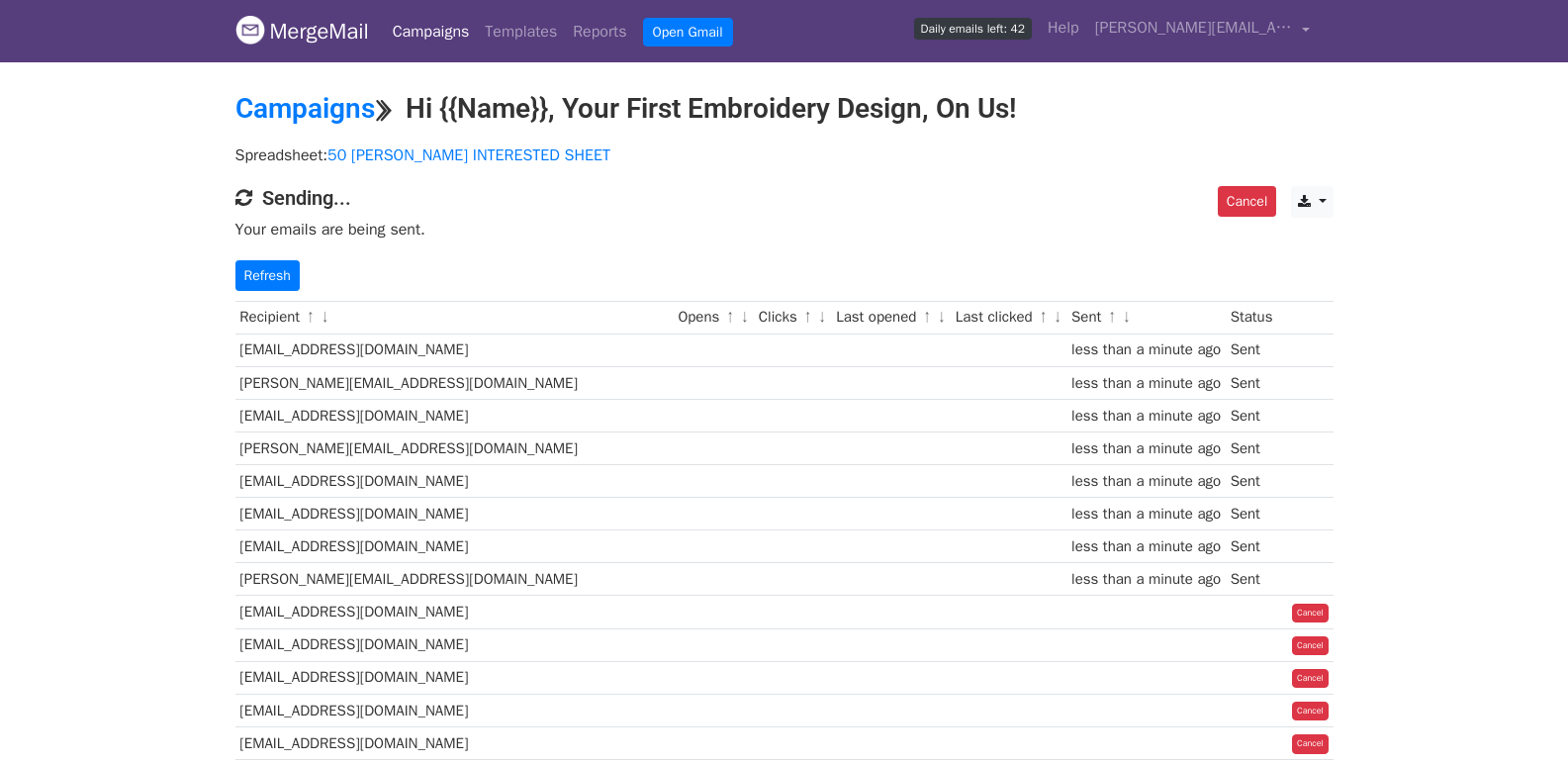 scroll, scrollTop: 0, scrollLeft: 0, axis: both 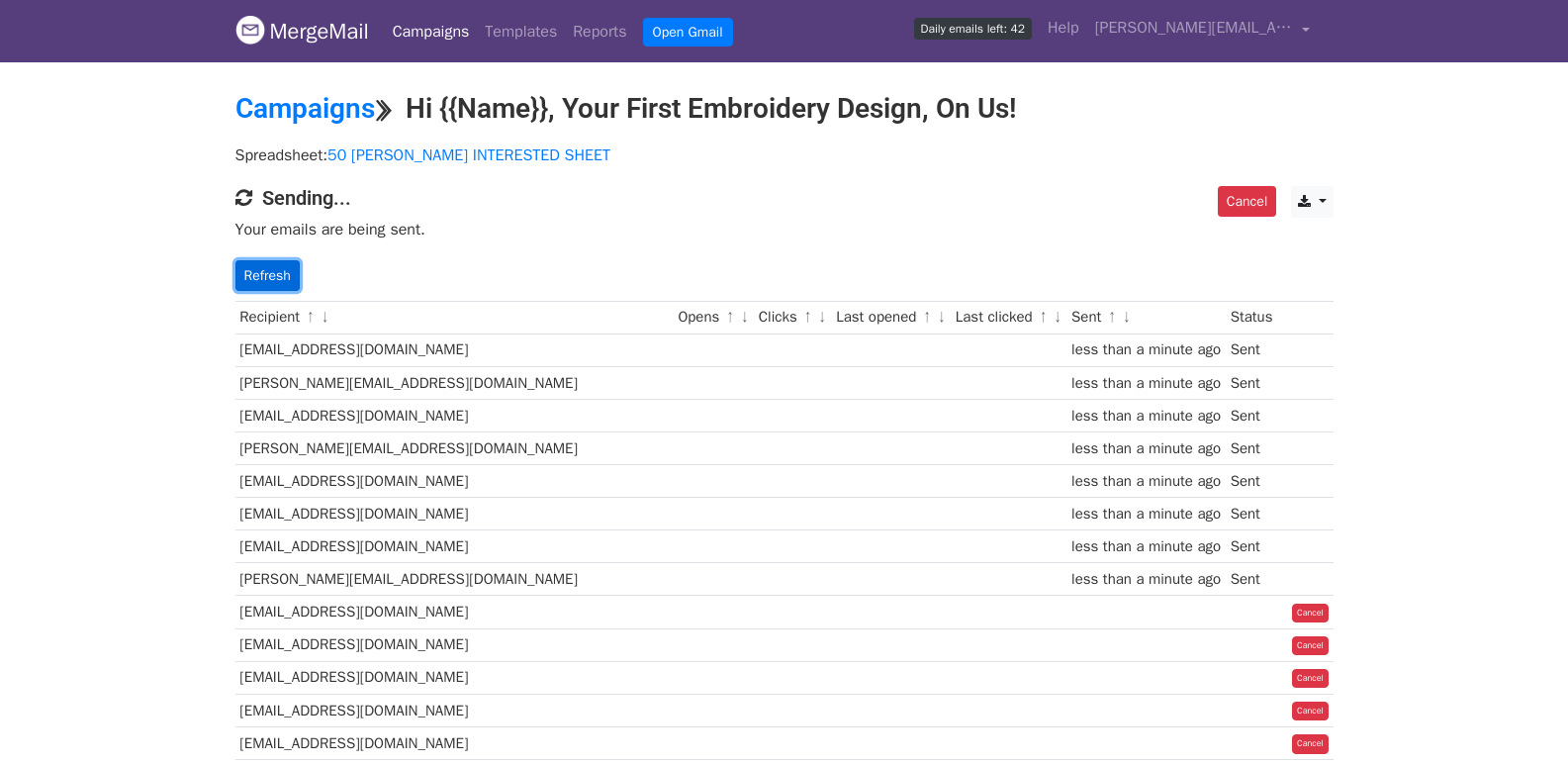 click on "Refresh" at bounding box center [267, 275] 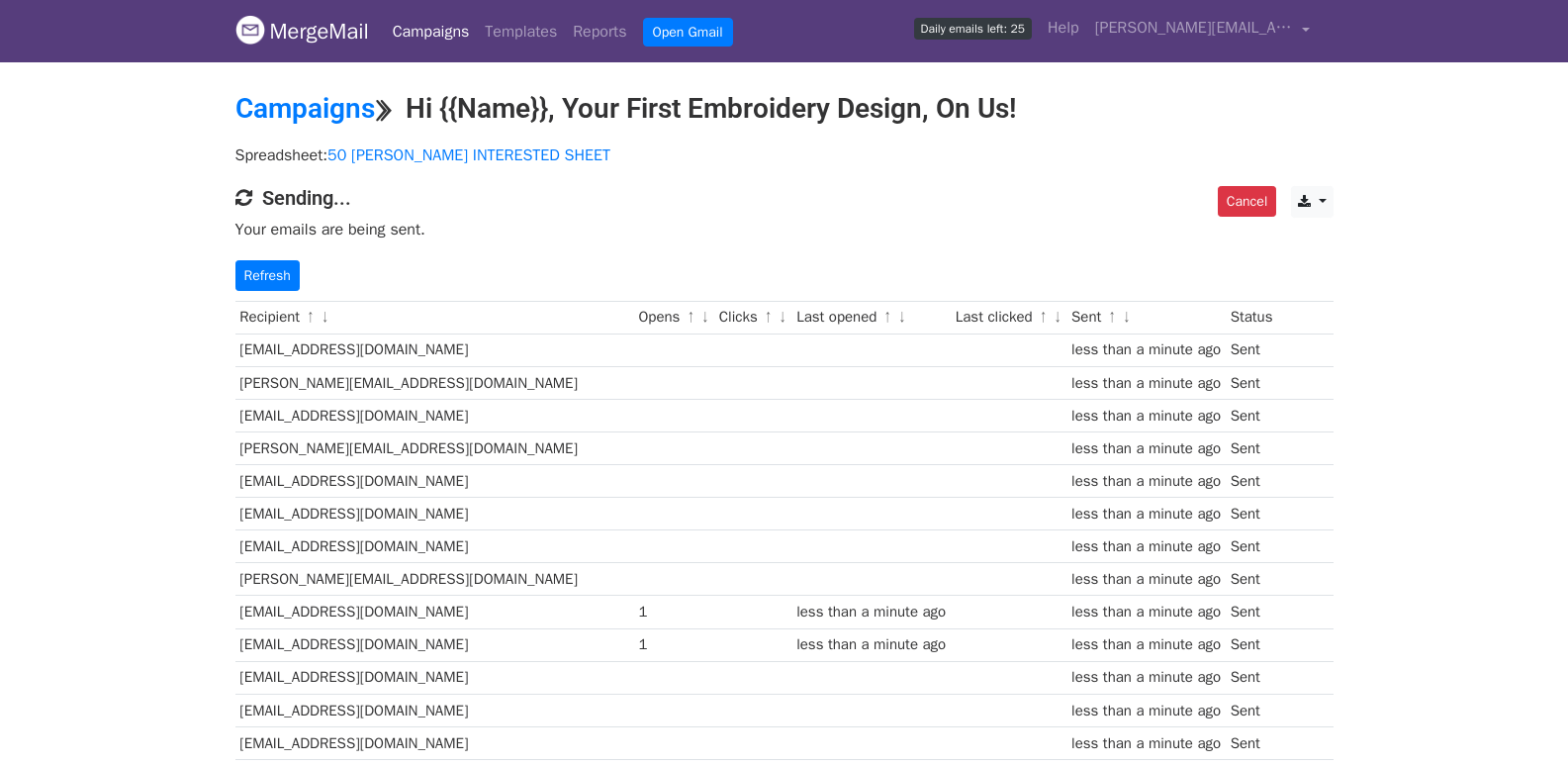 scroll, scrollTop: 0, scrollLeft: 0, axis: both 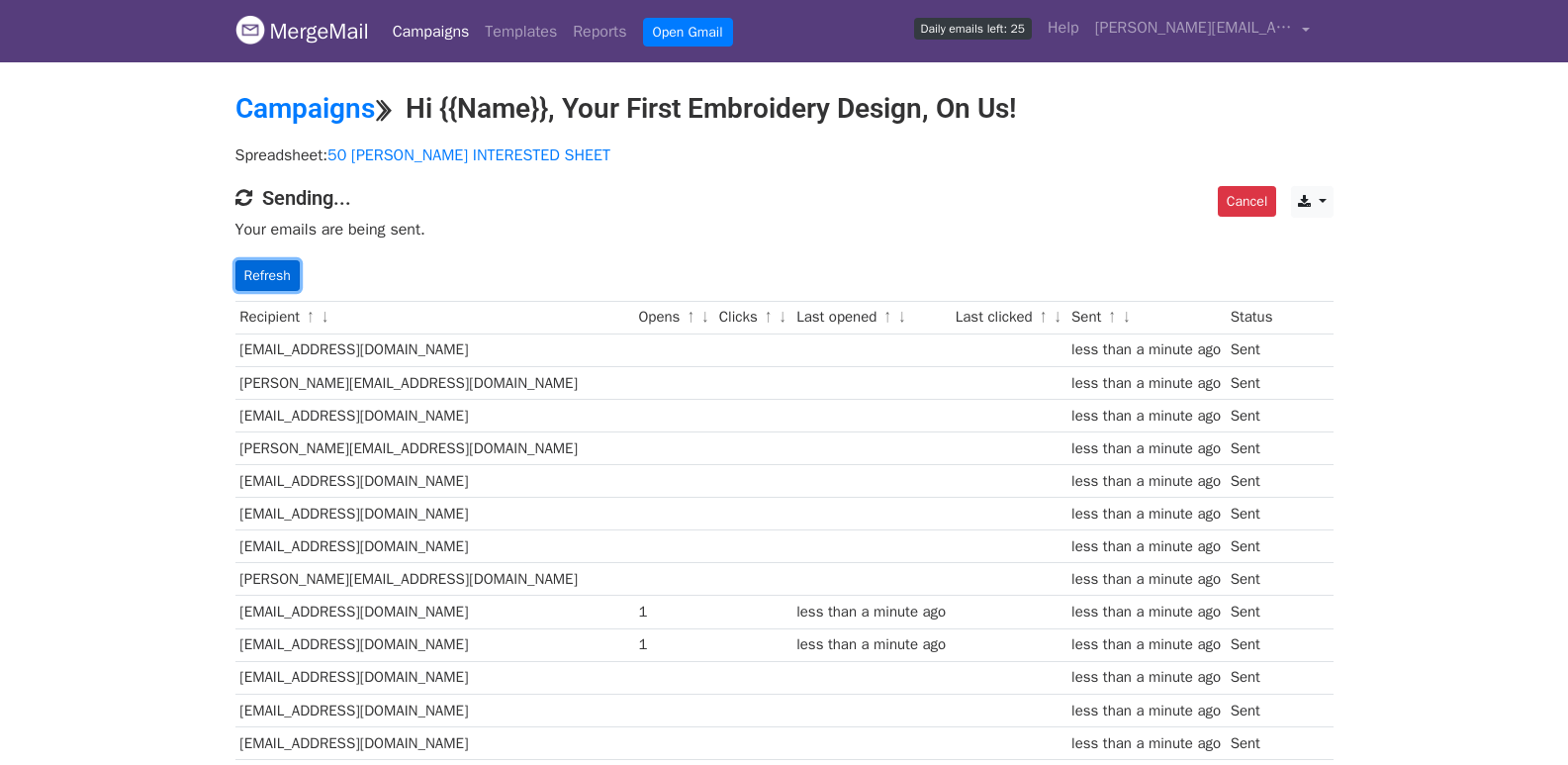 click on "Refresh" at bounding box center (267, 275) 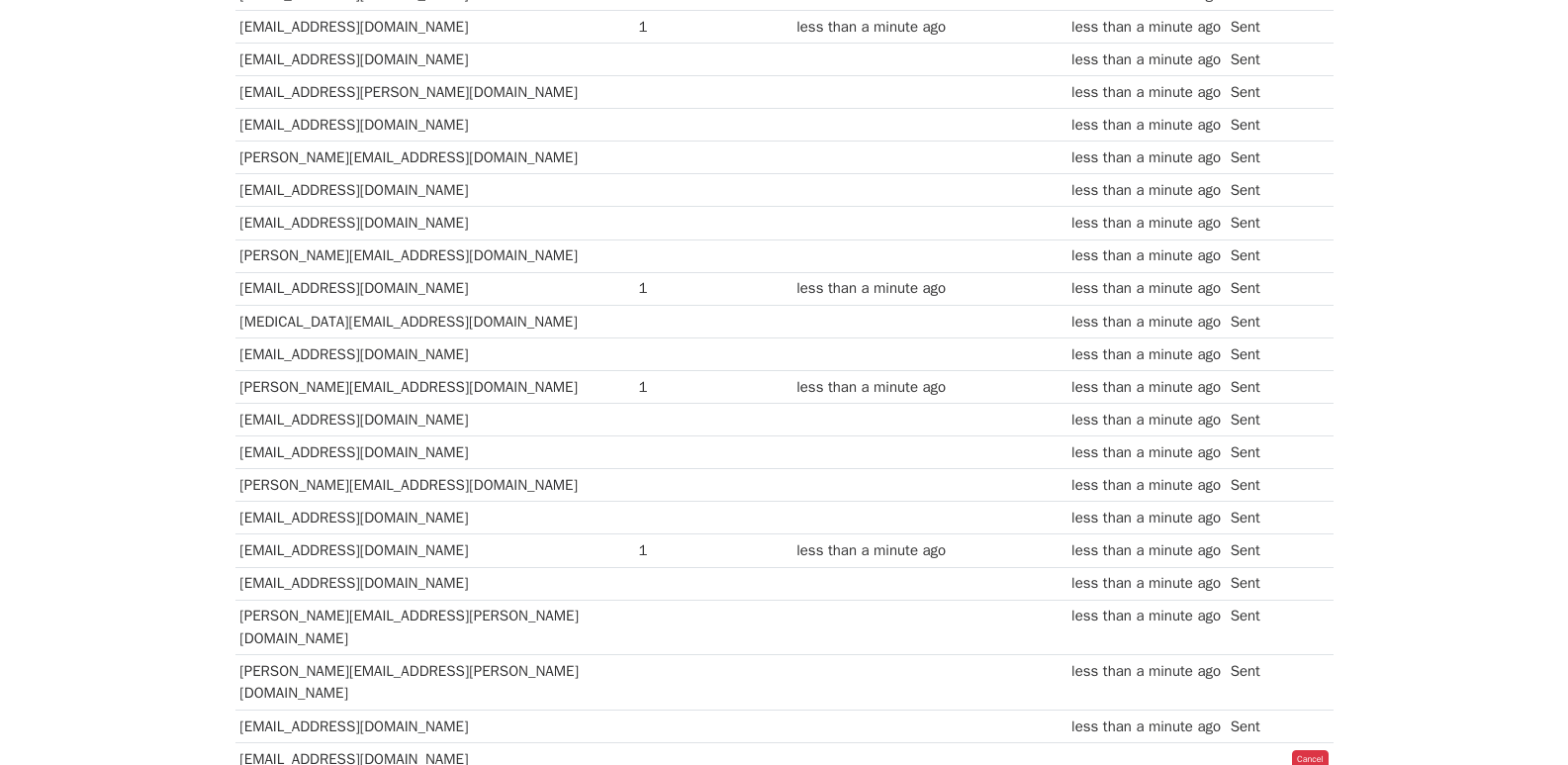 scroll, scrollTop: 0, scrollLeft: 0, axis: both 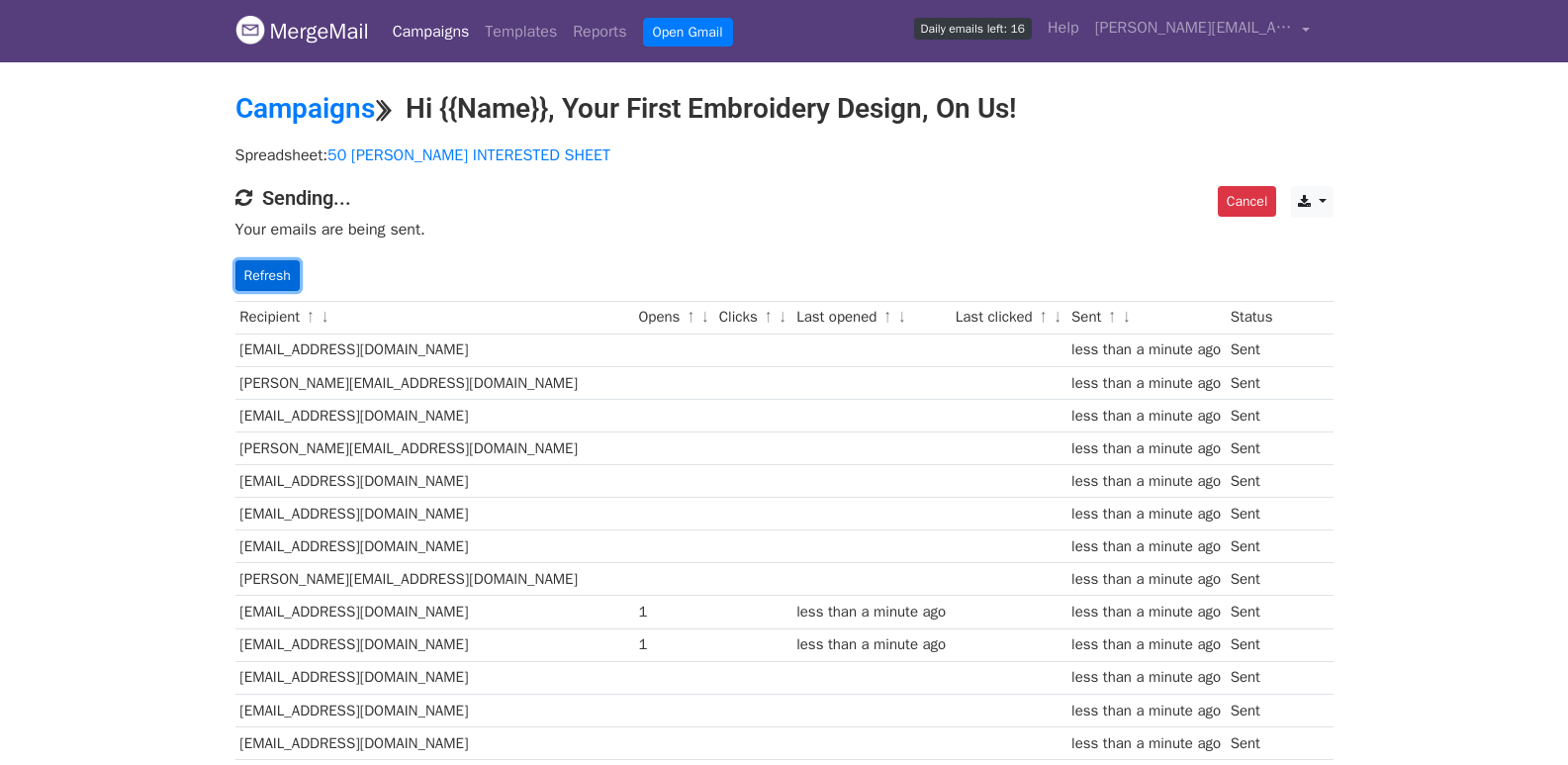 click on "Refresh" at bounding box center [267, 275] 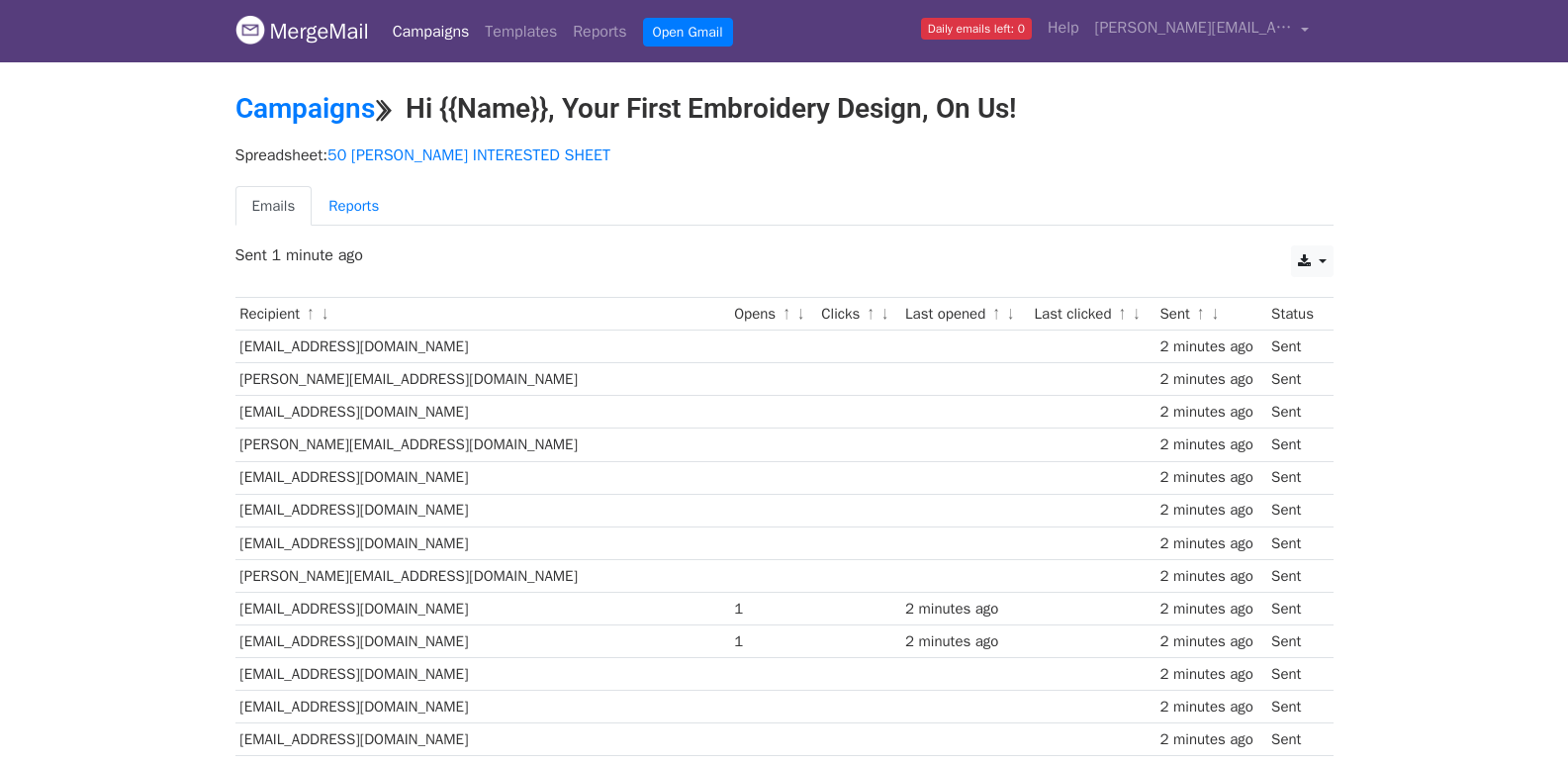 scroll, scrollTop: 517, scrollLeft: 0, axis: vertical 